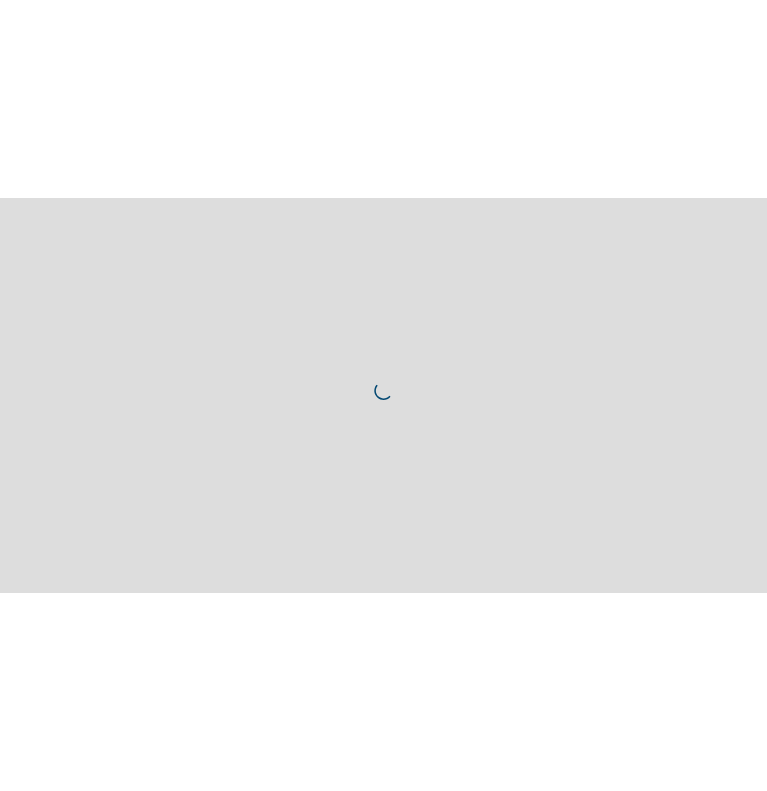 scroll, scrollTop: 0, scrollLeft: 0, axis: both 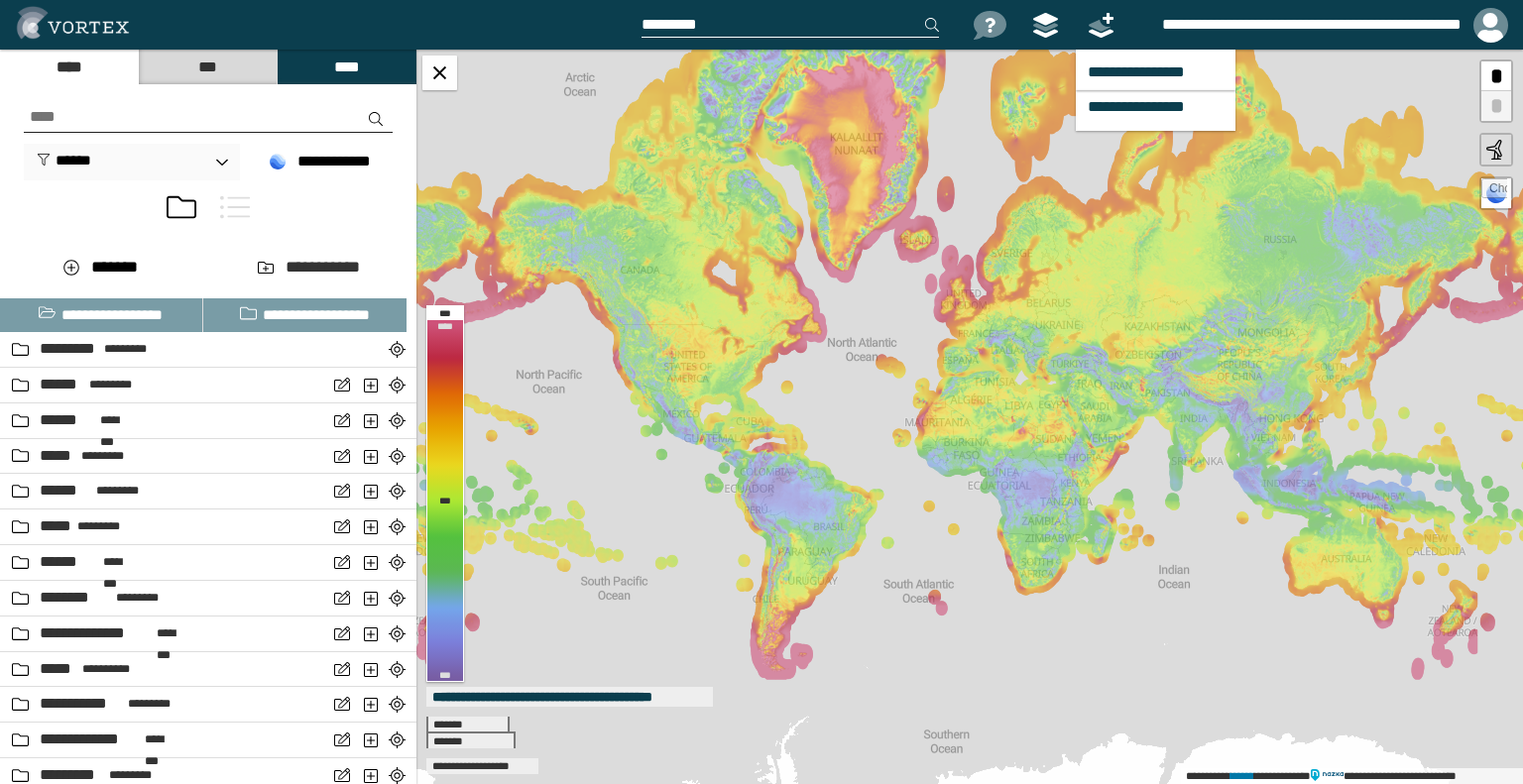 click at bounding box center (1101, 25) 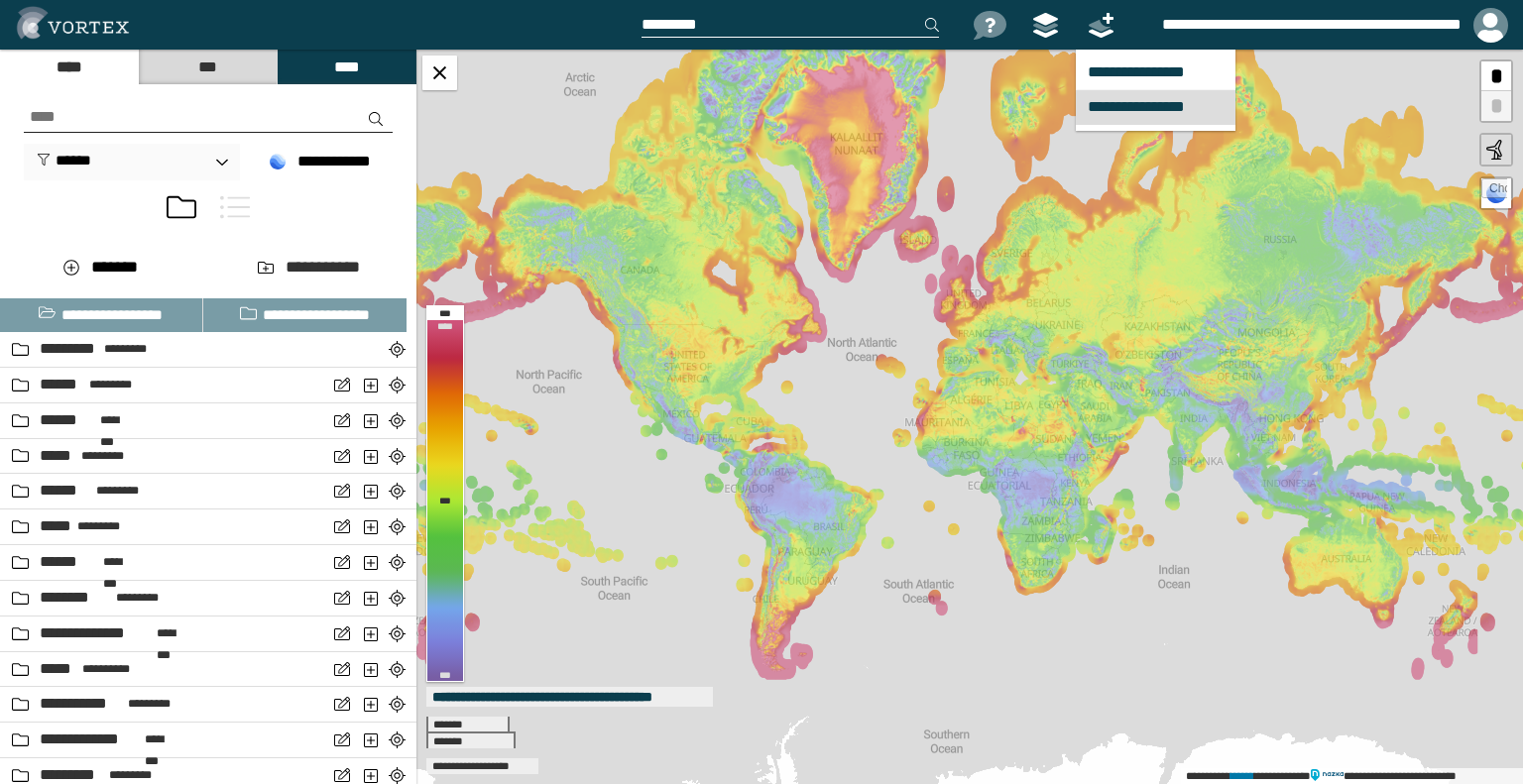 click on "**********" at bounding box center [1155, 107] 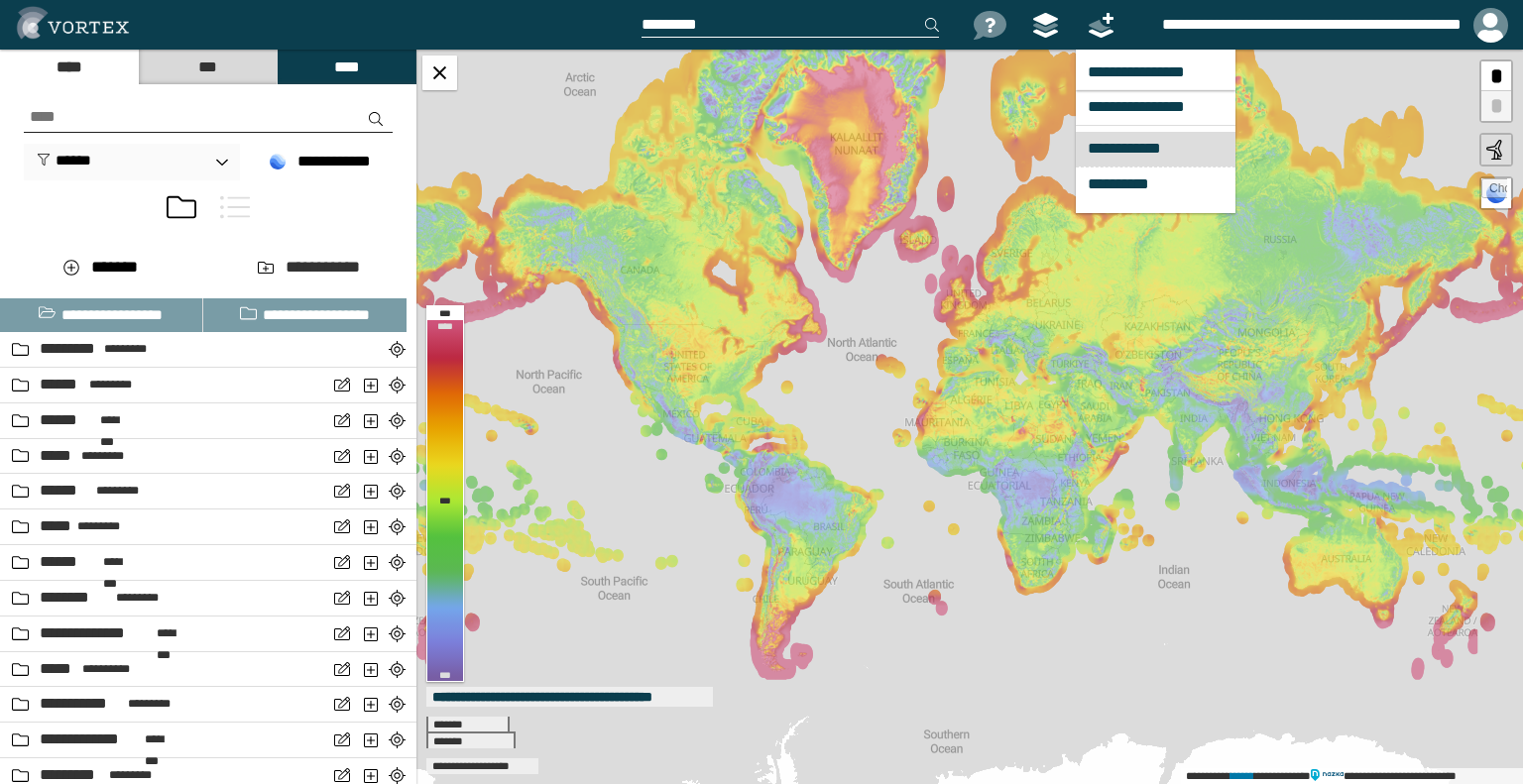 click on "**********" at bounding box center [1155, 149] 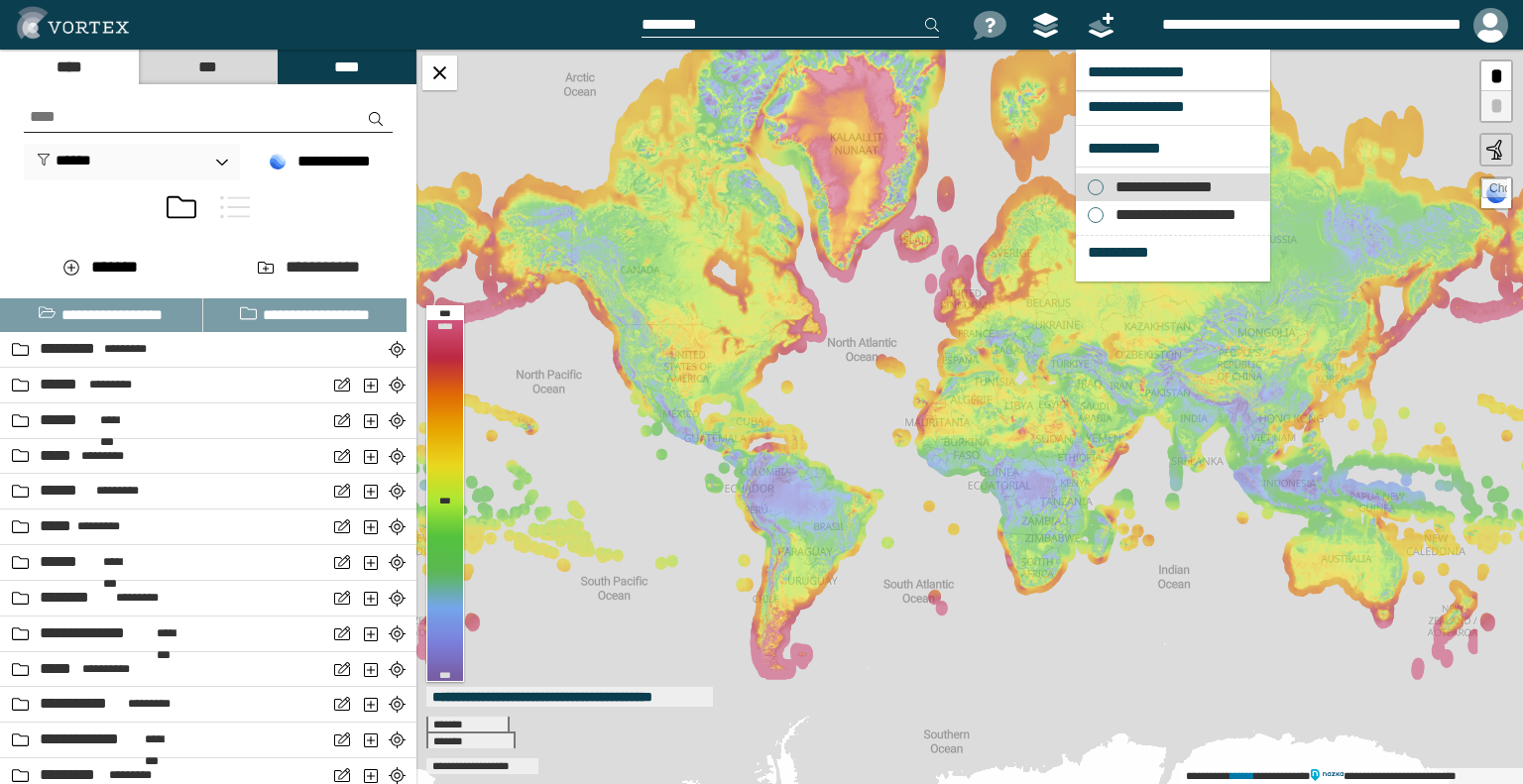 click on "**********" at bounding box center (1159, 187) 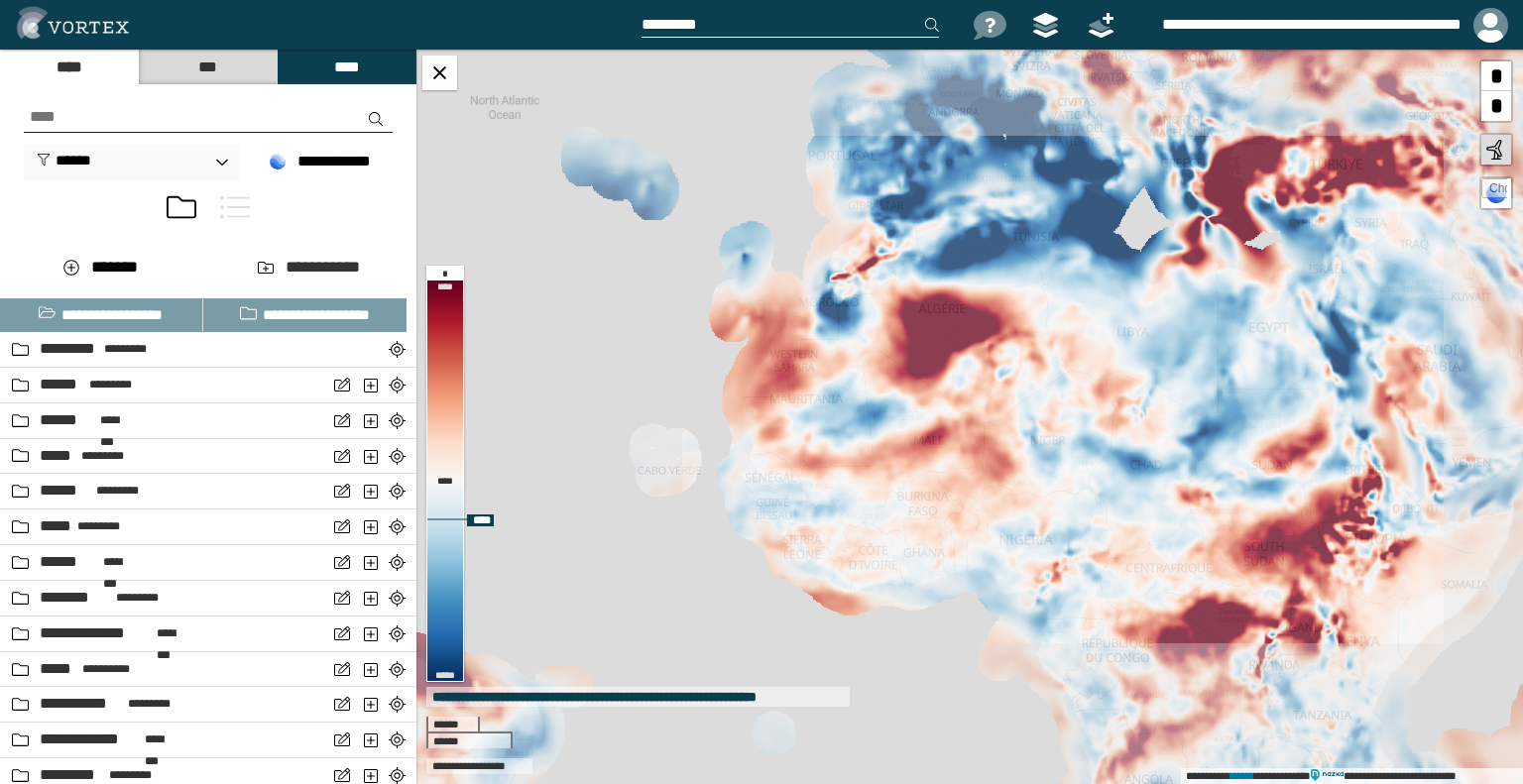 drag, startPoint x: 986, startPoint y: 310, endPoint x: 952, endPoint y: 406, distance: 101.84302 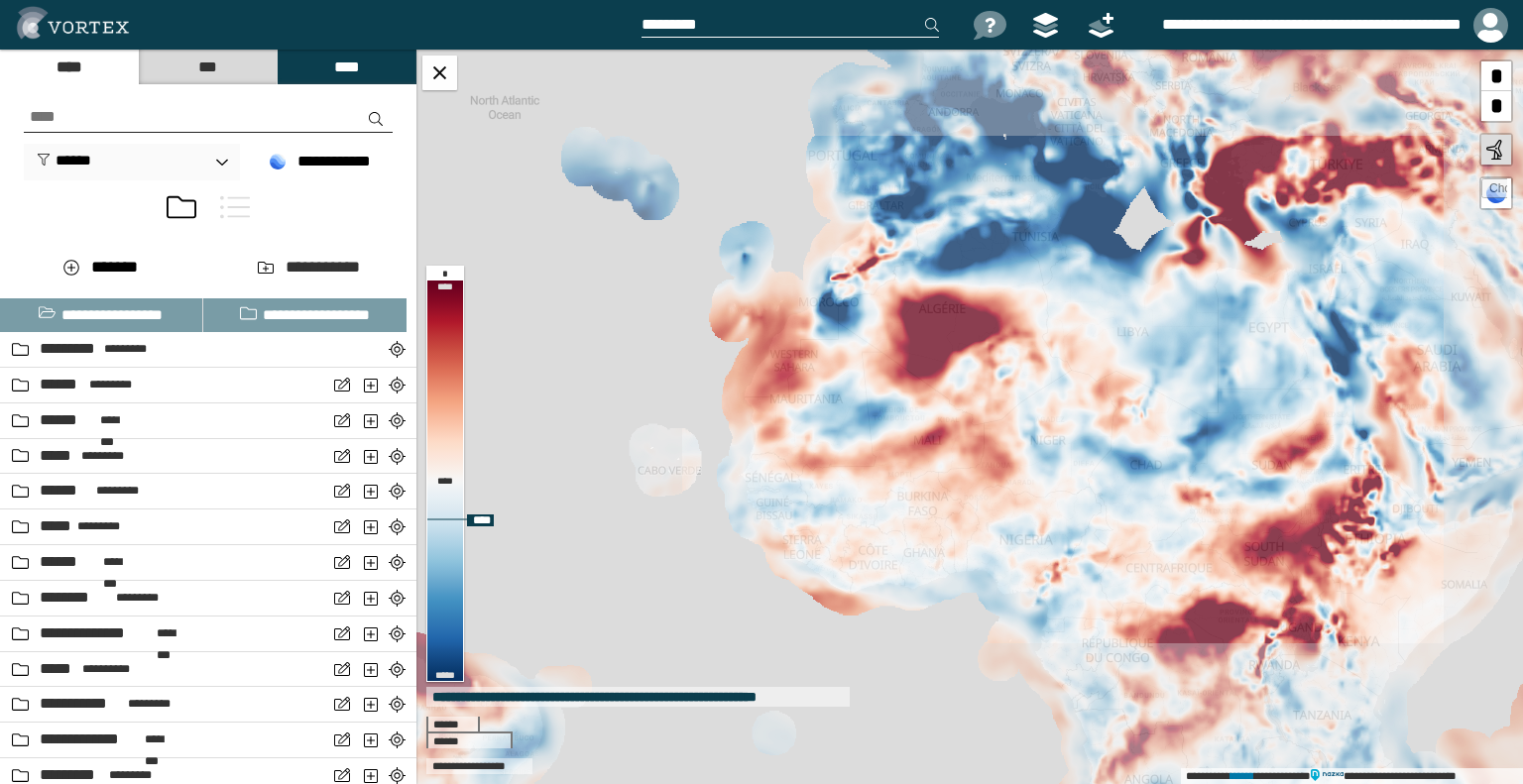 click on "**********" at bounding box center [970, 416] 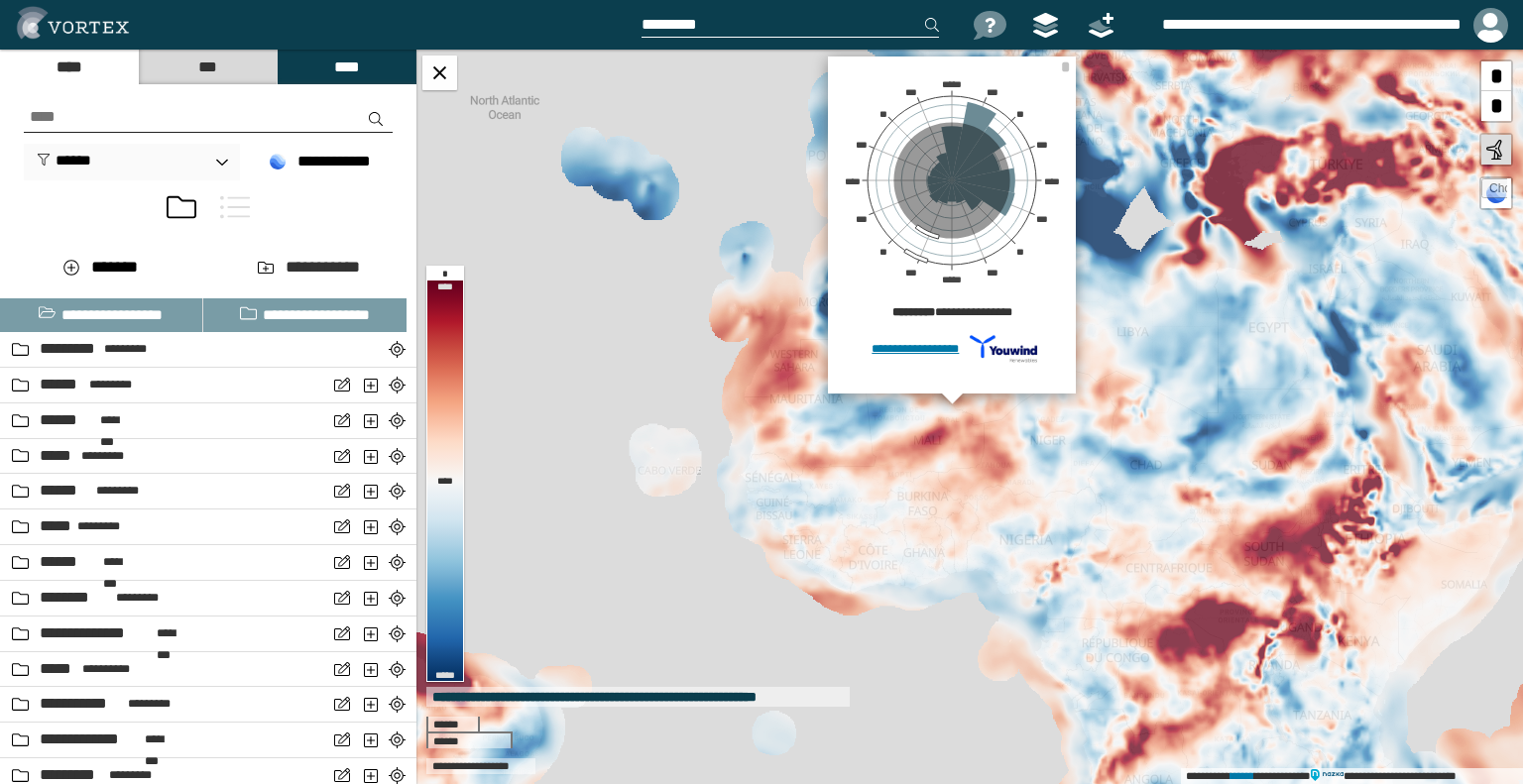 drag, startPoint x: 927, startPoint y: 233, endPoint x: 720, endPoint y: 288, distance: 214.18217 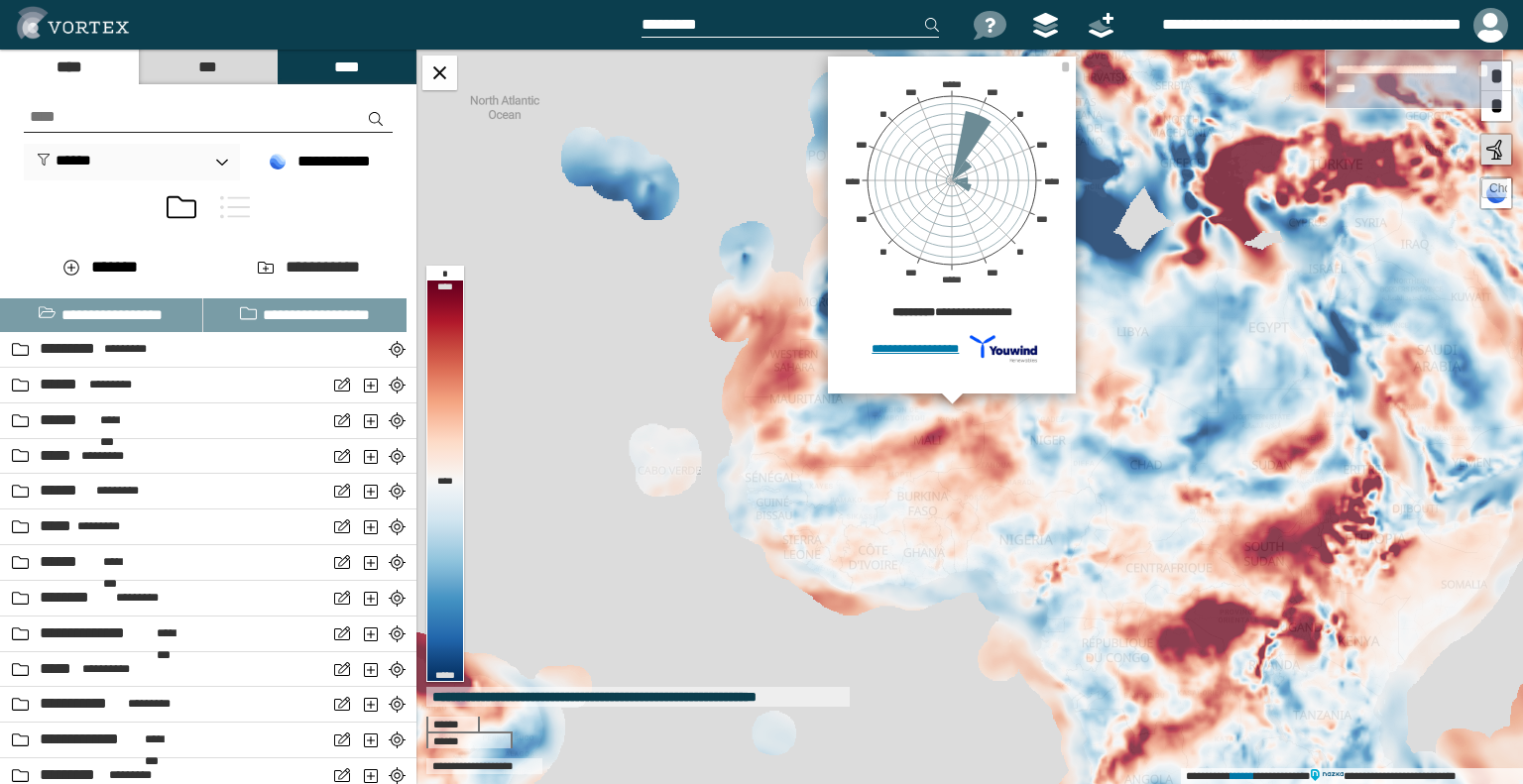 click on "**********" at bounding box center (970, 416) 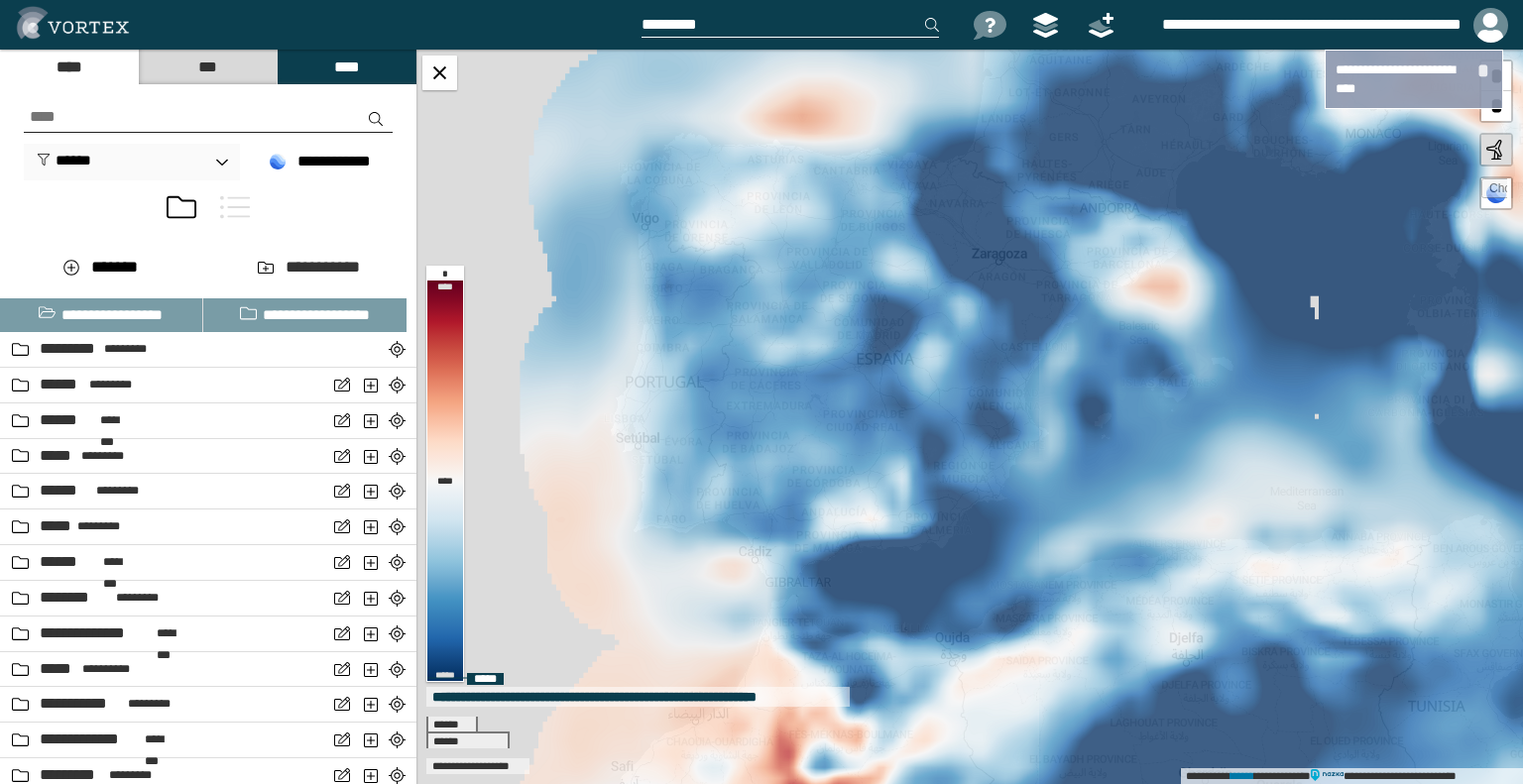 drag, startPoint x: 939, startPoint y: 109, endPoint x: 996, endPoint y: 273, distance: 173.62316 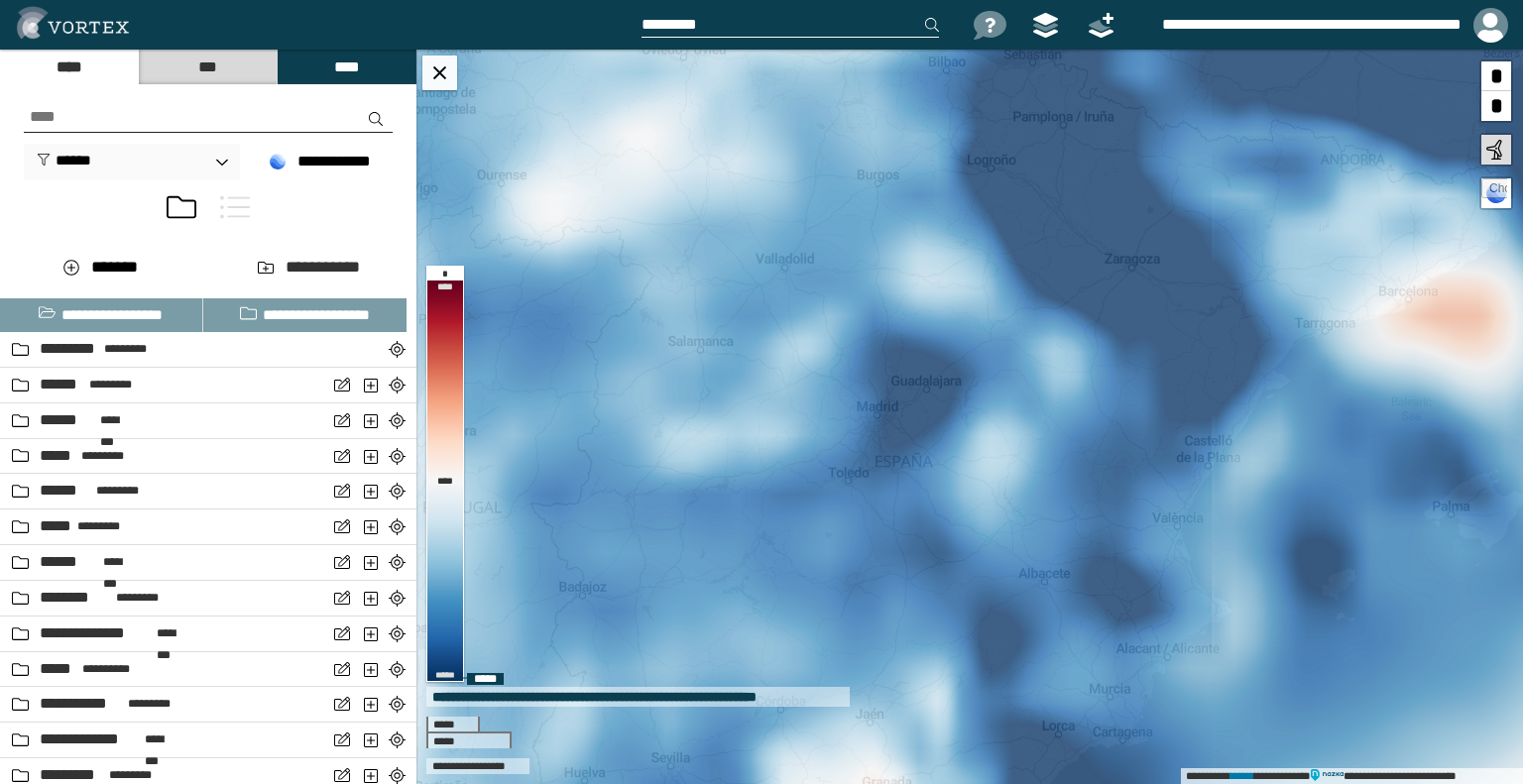 drag, startPoint x: 1096, startPoint y: 261, endPoint x: 1174, endPoint y: 320, distance: 97.80082 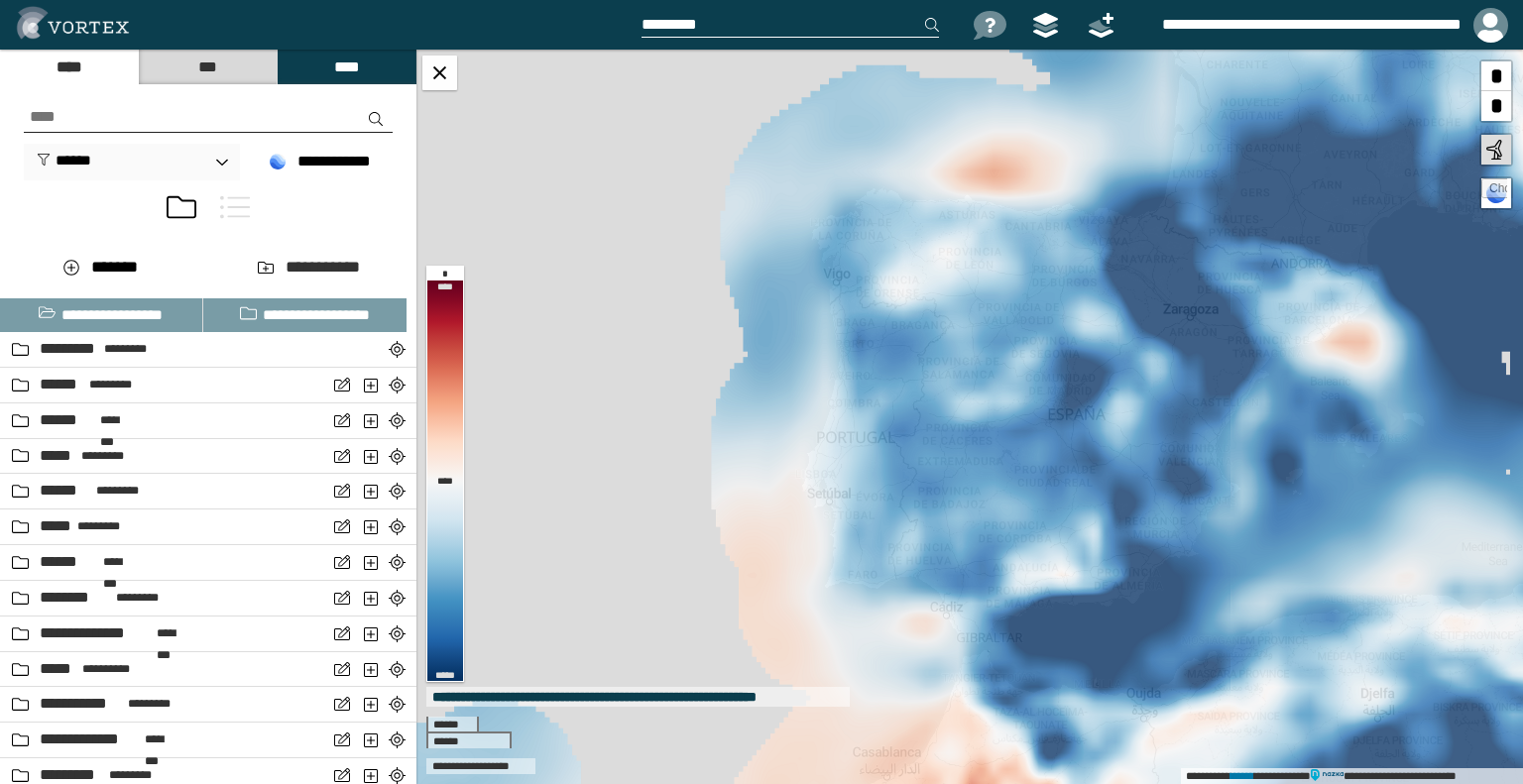 click at bounding box center [208, 117] 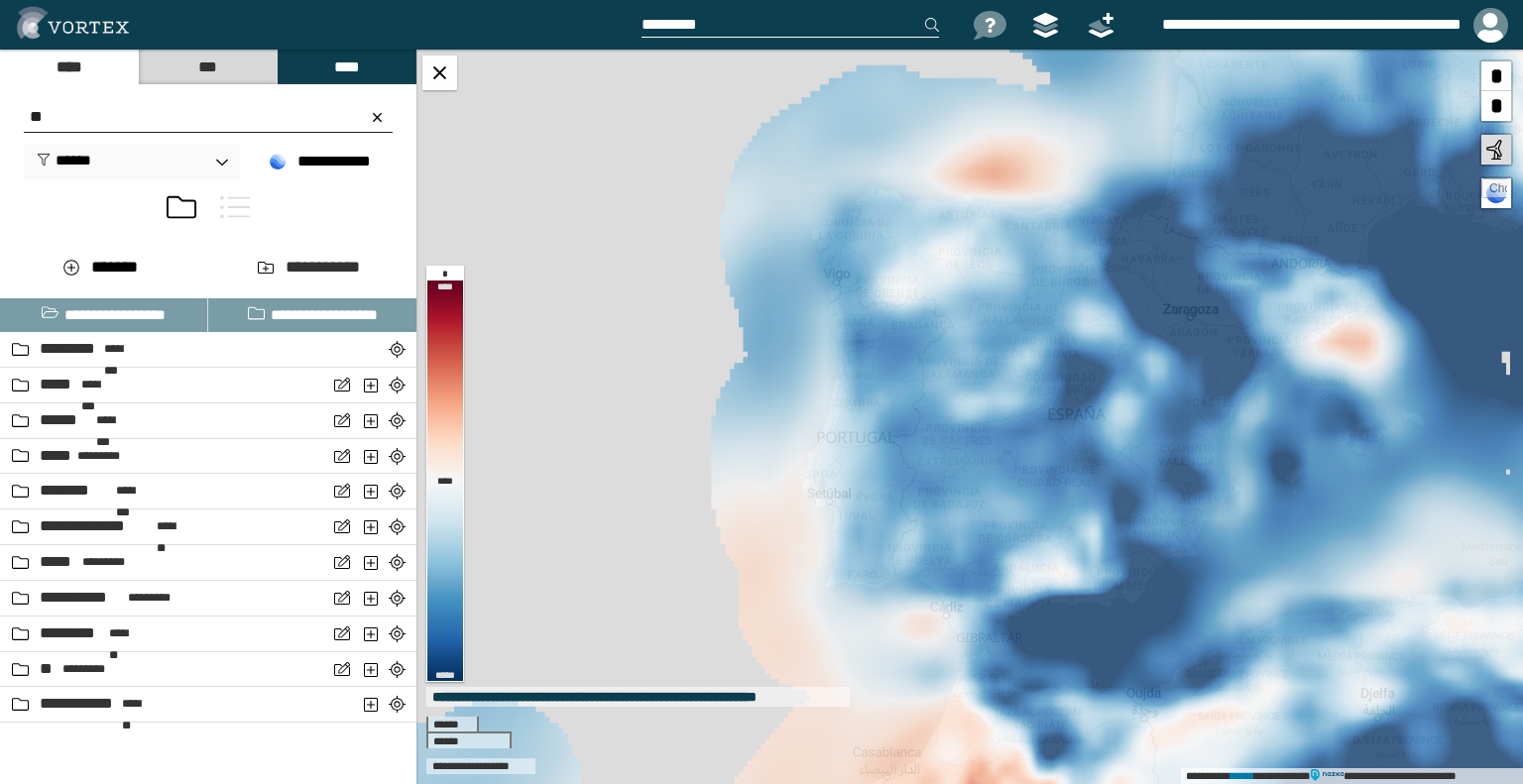 type on "*" 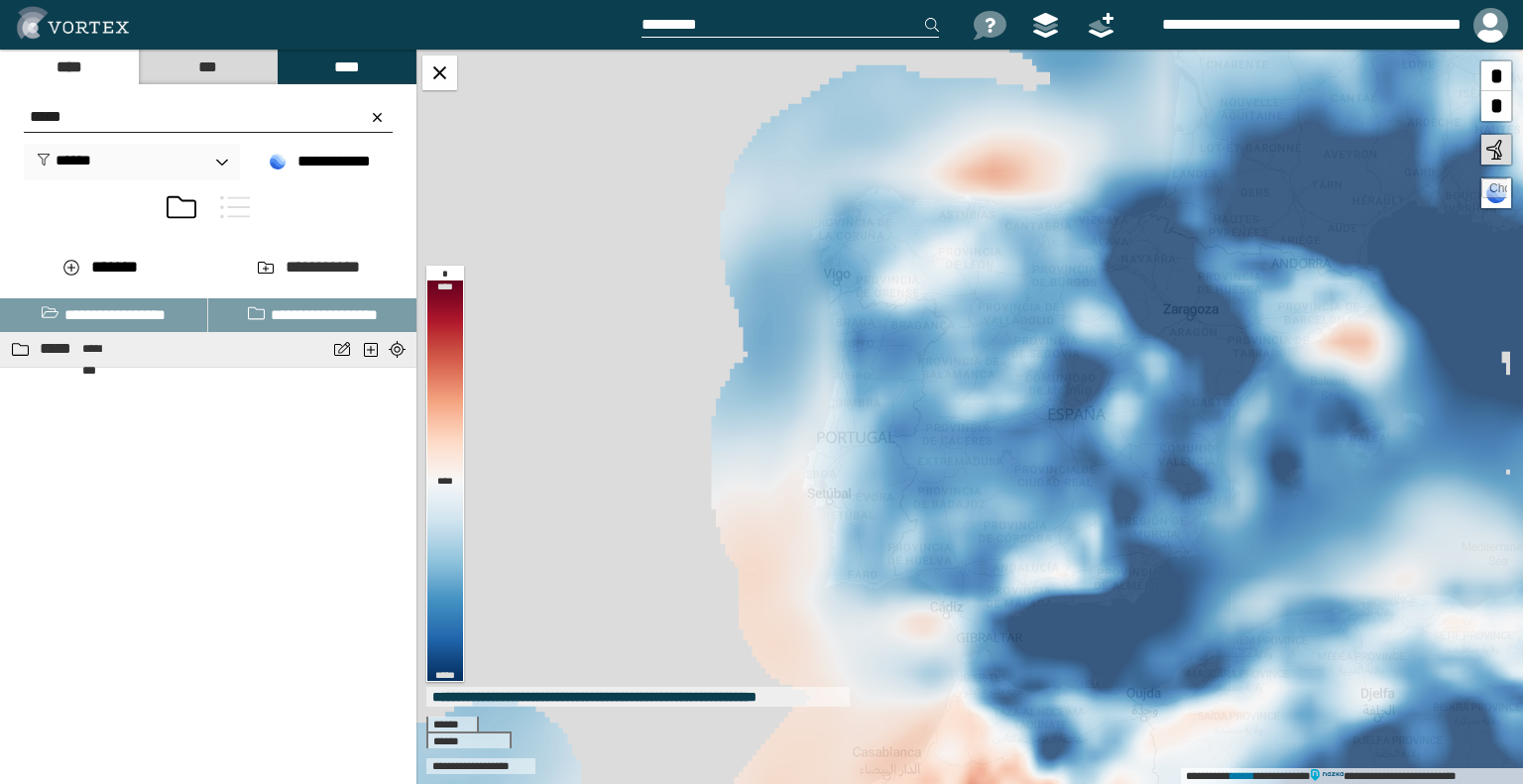 click on "***** ********" at bounding box center [164, 349] 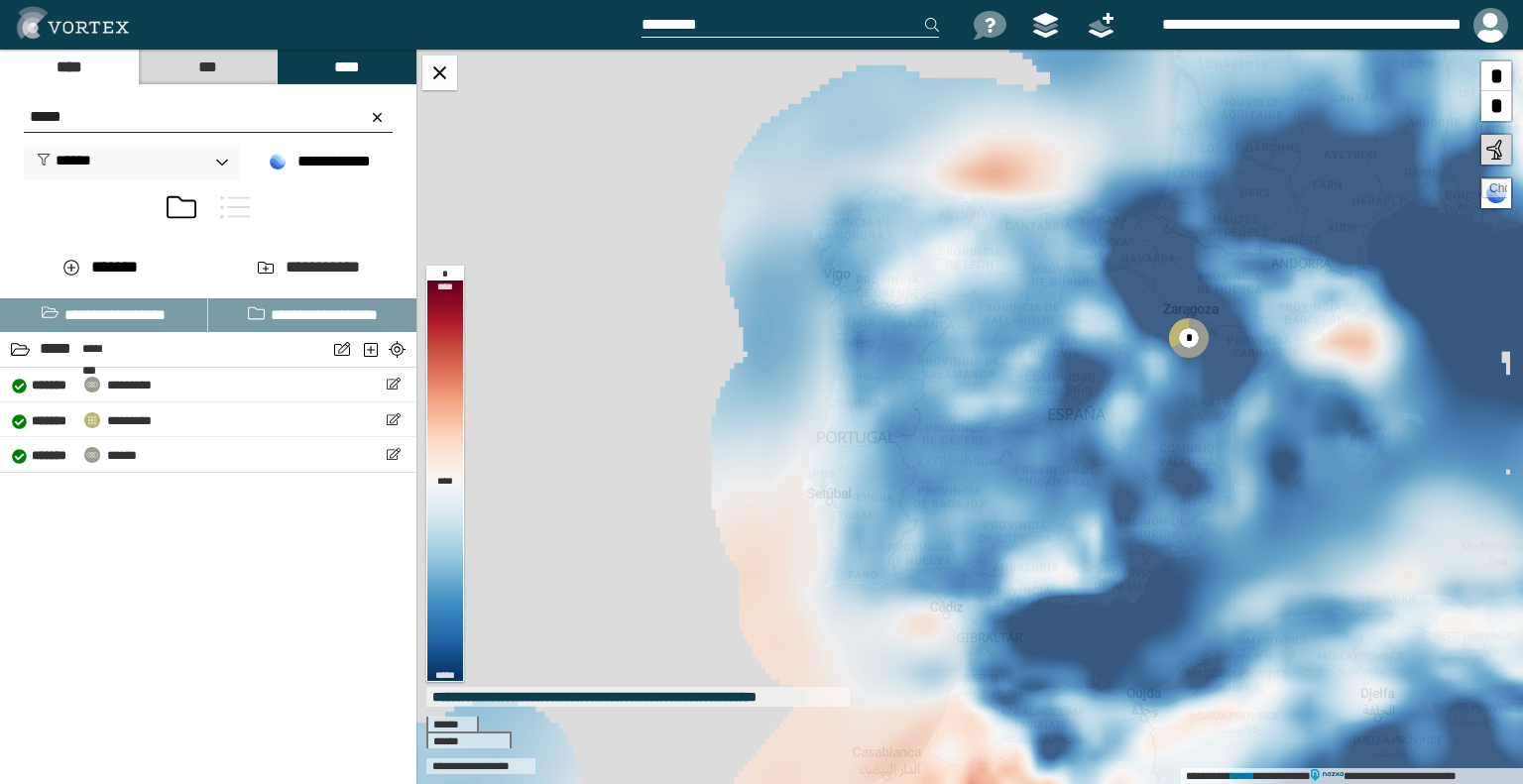 click on "*****" at bounding box center (208, 117) 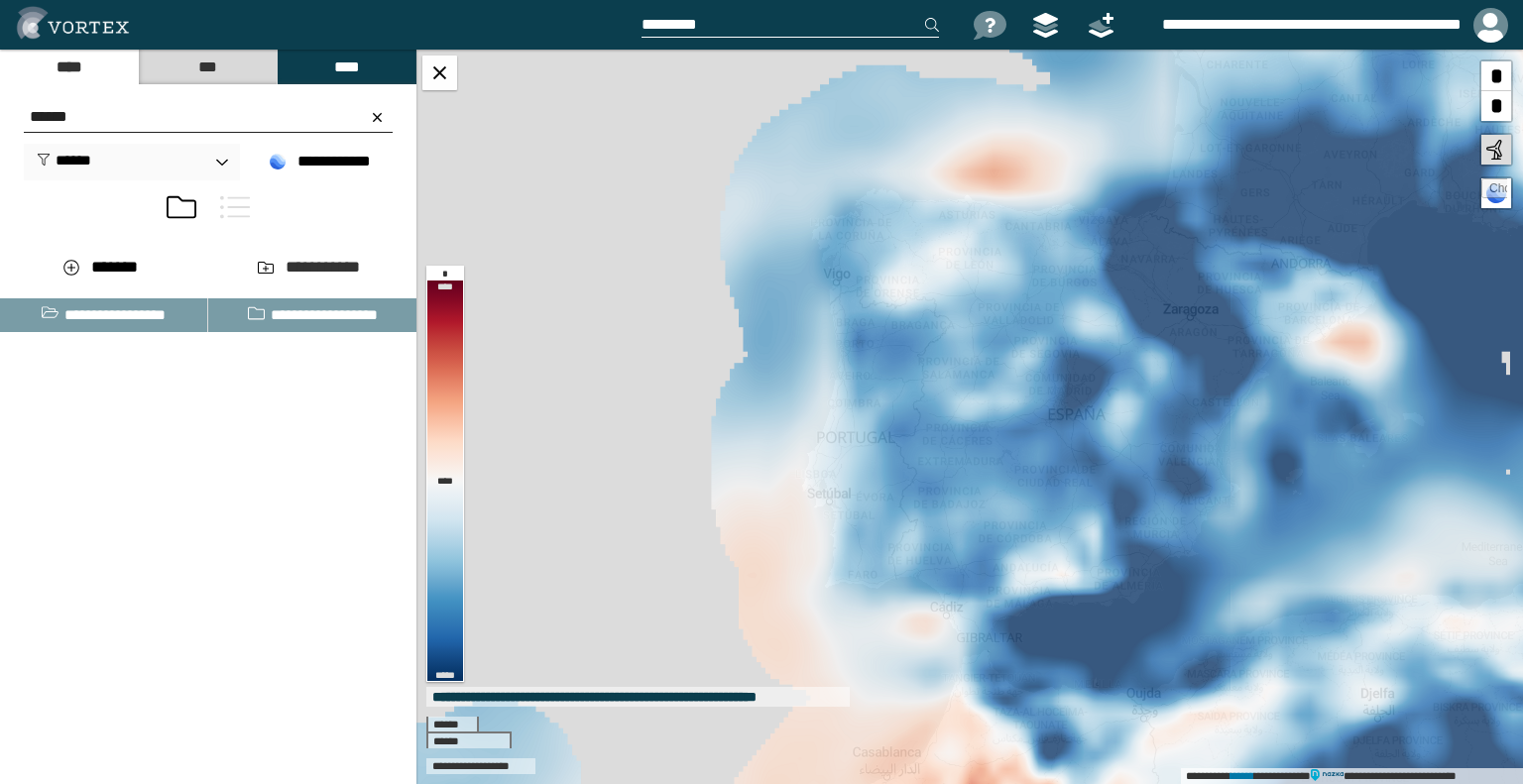 click on "******" at bounding box center (208, 117) 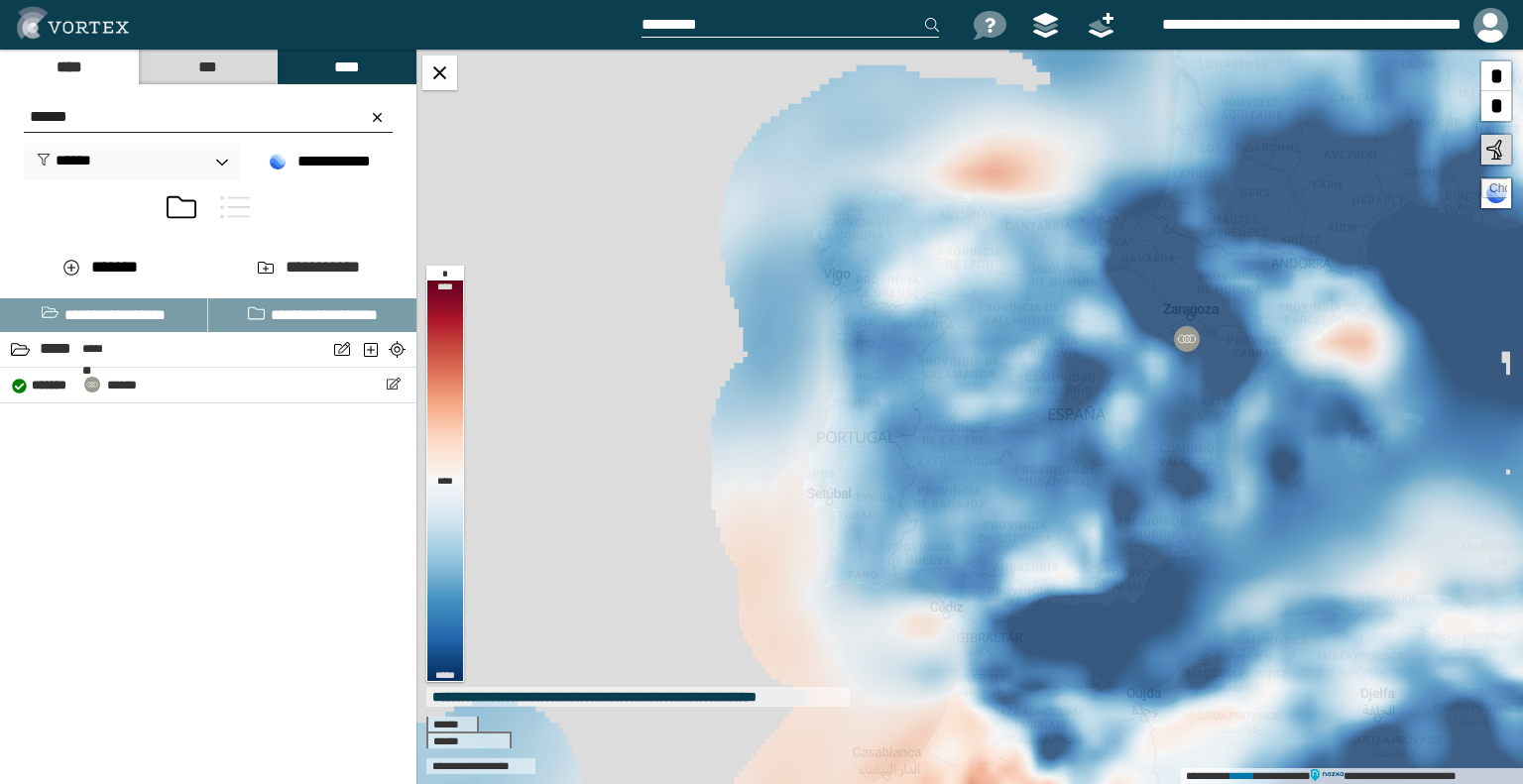 type on "******" 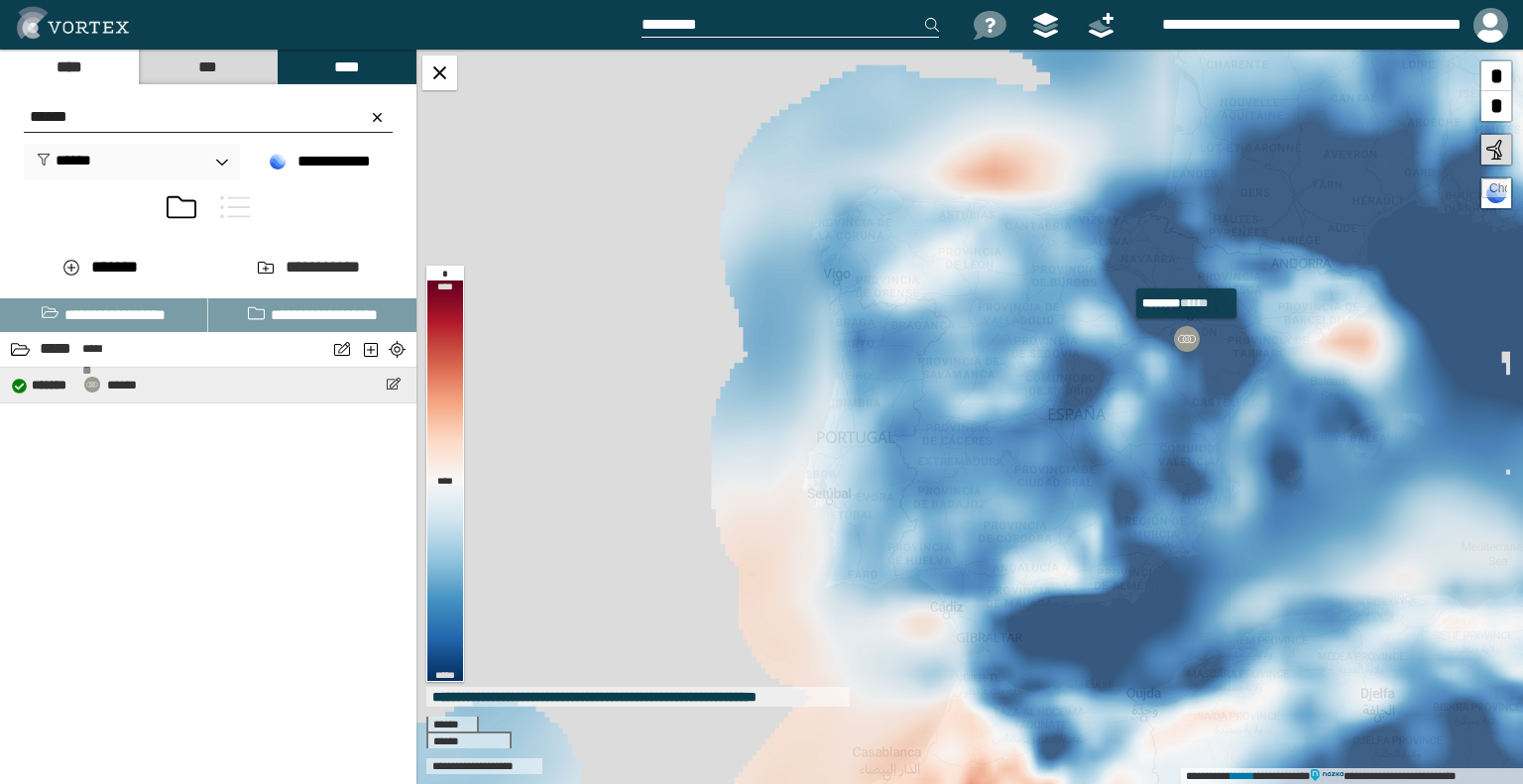 click on "**********" at bounding box center (208, 385) 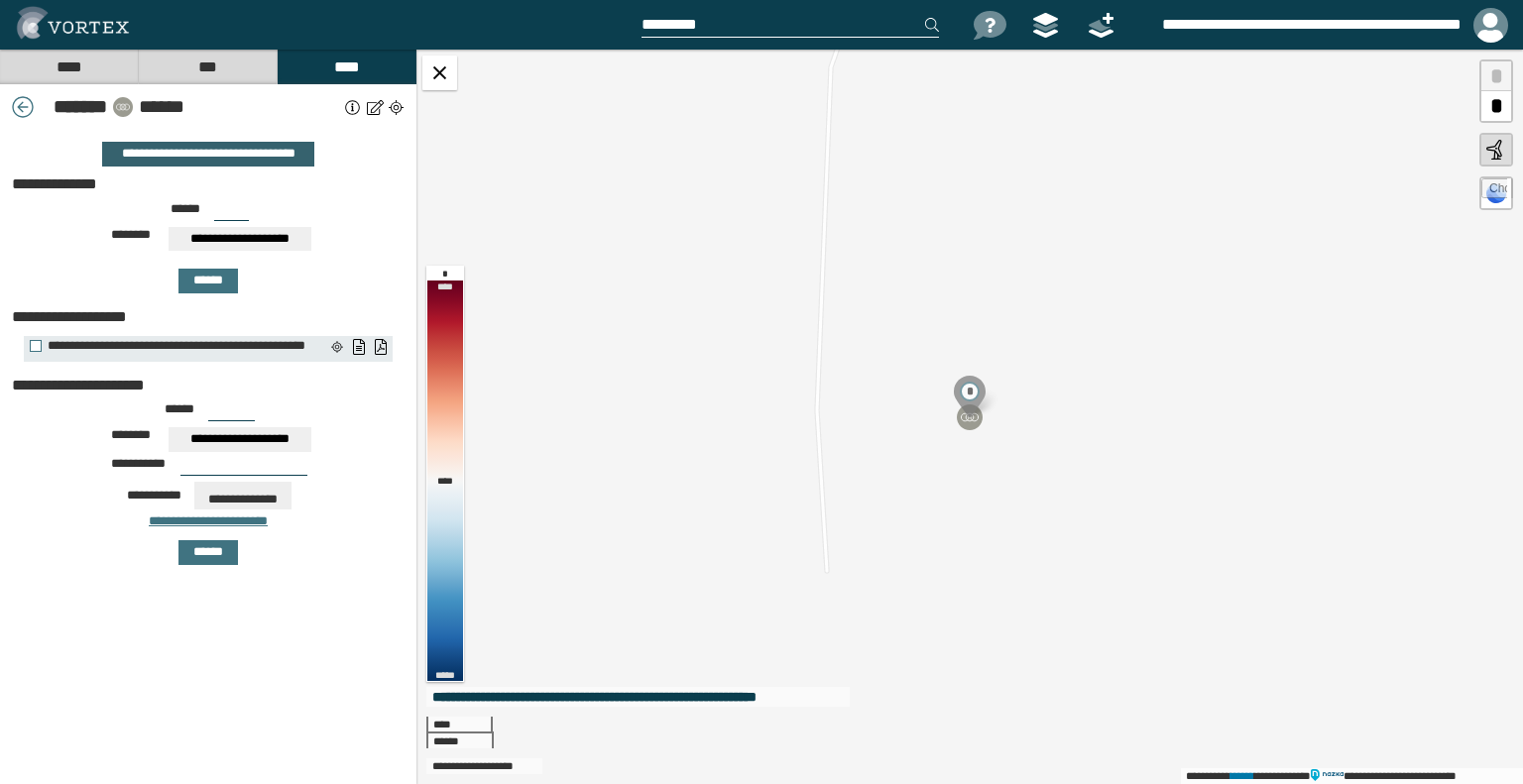 click on "**********" at bounding box center (208, 154) 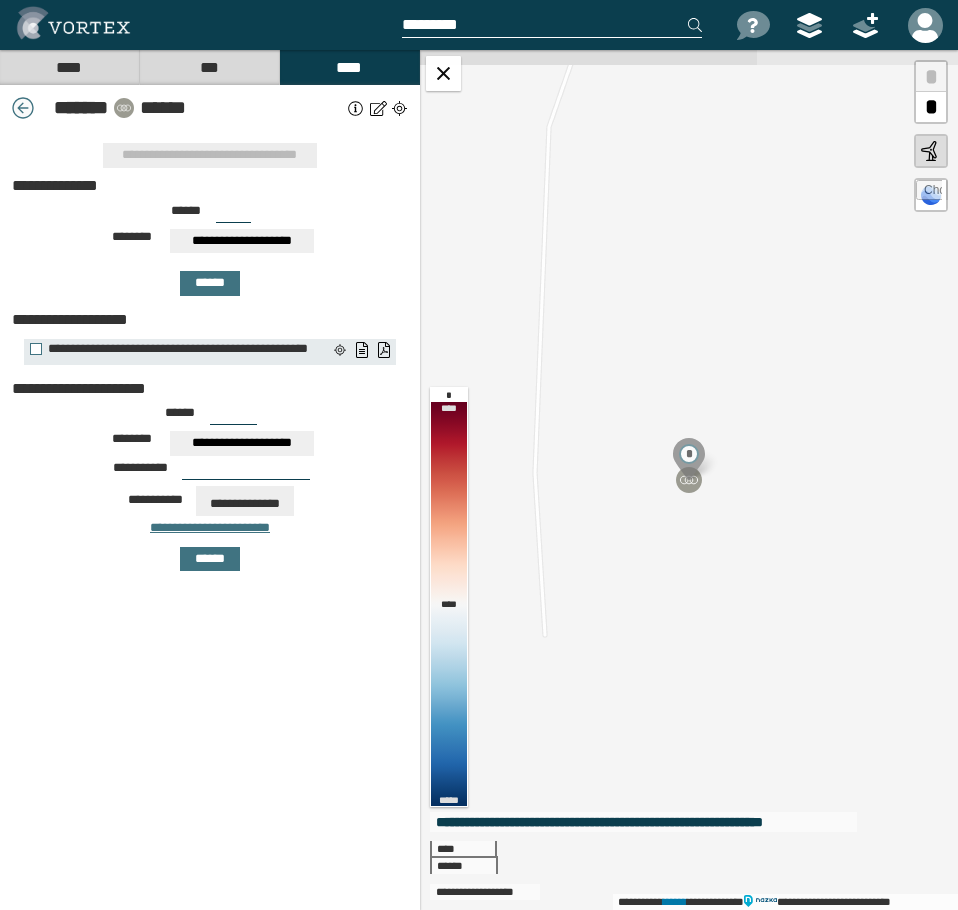 click at bounding box center [23, 108] 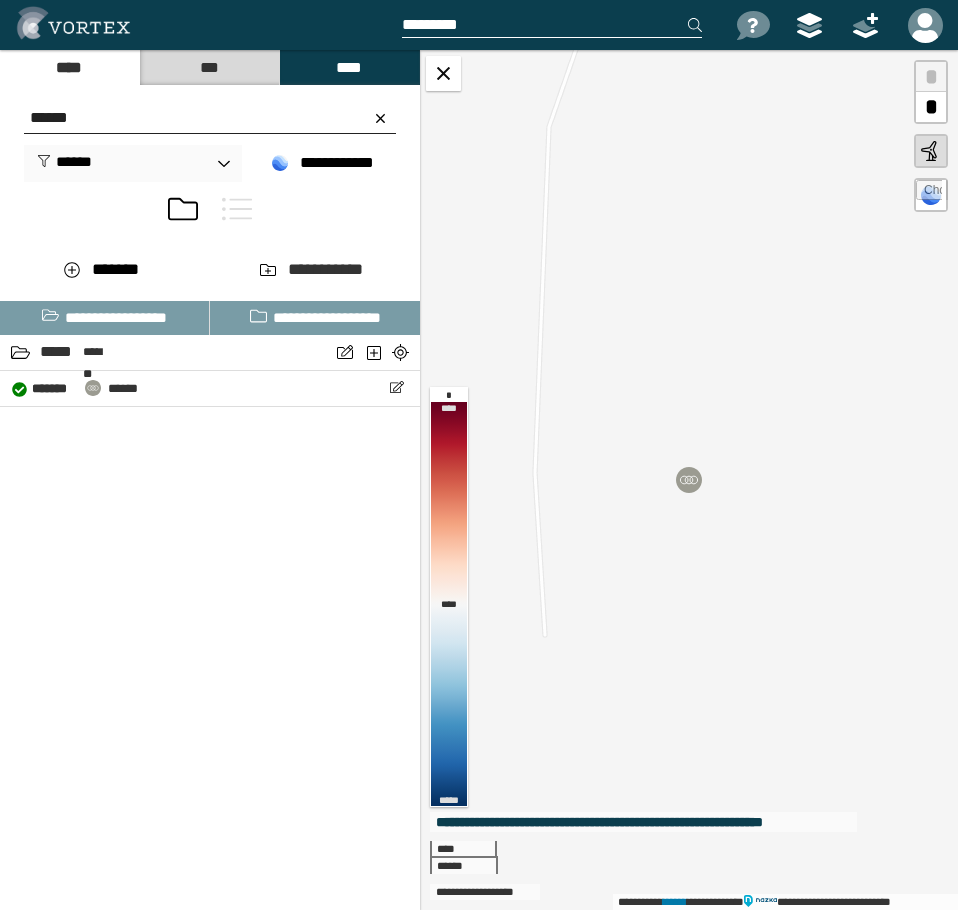 click on "******" at bounding box center [210, 118] 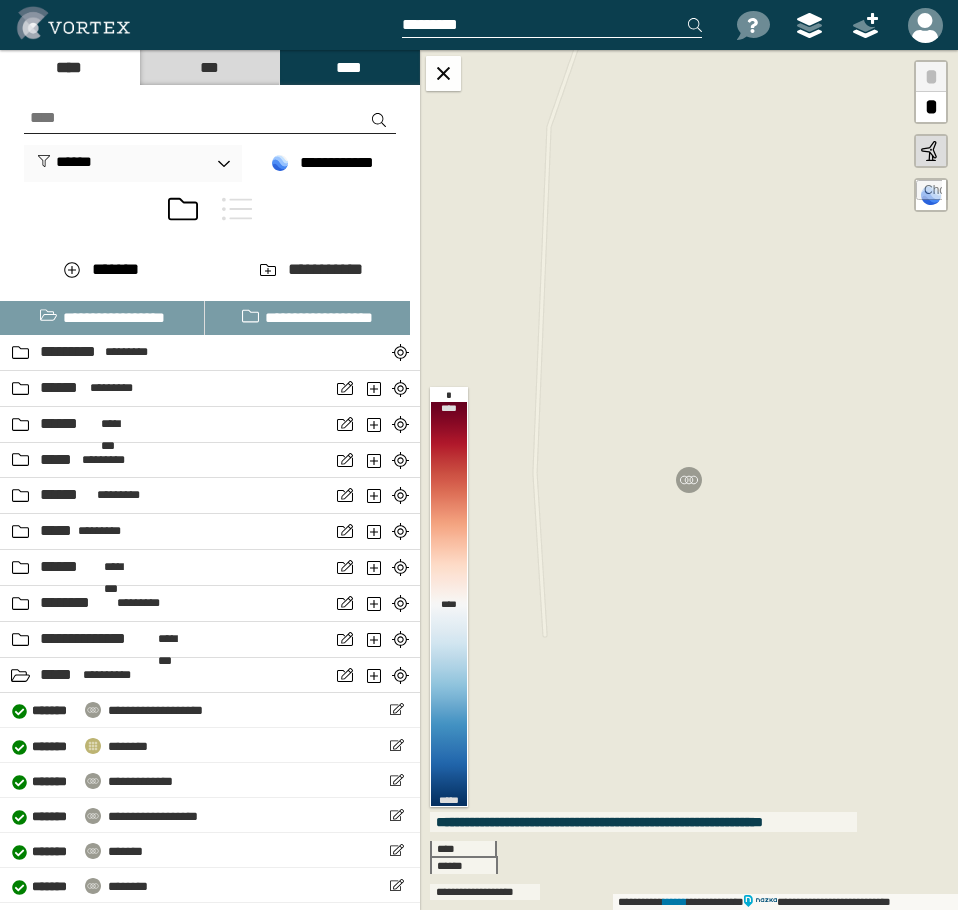 click at bounding box center [210, 118] 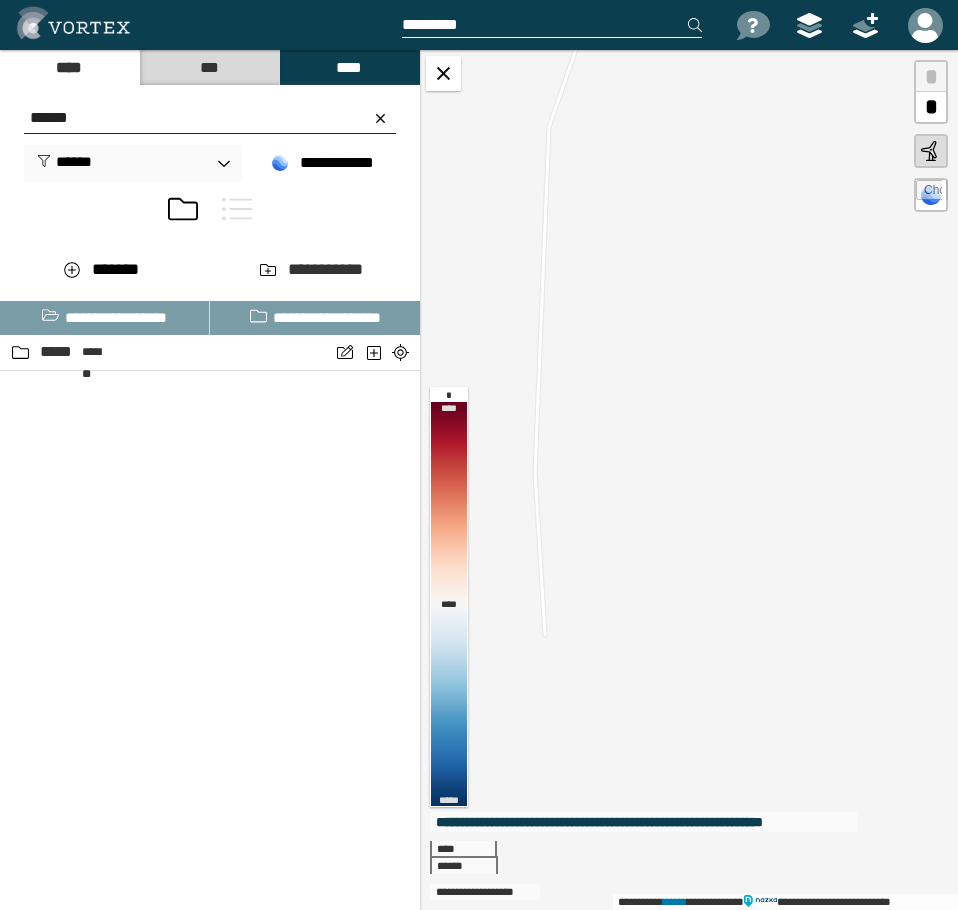 type on "******" 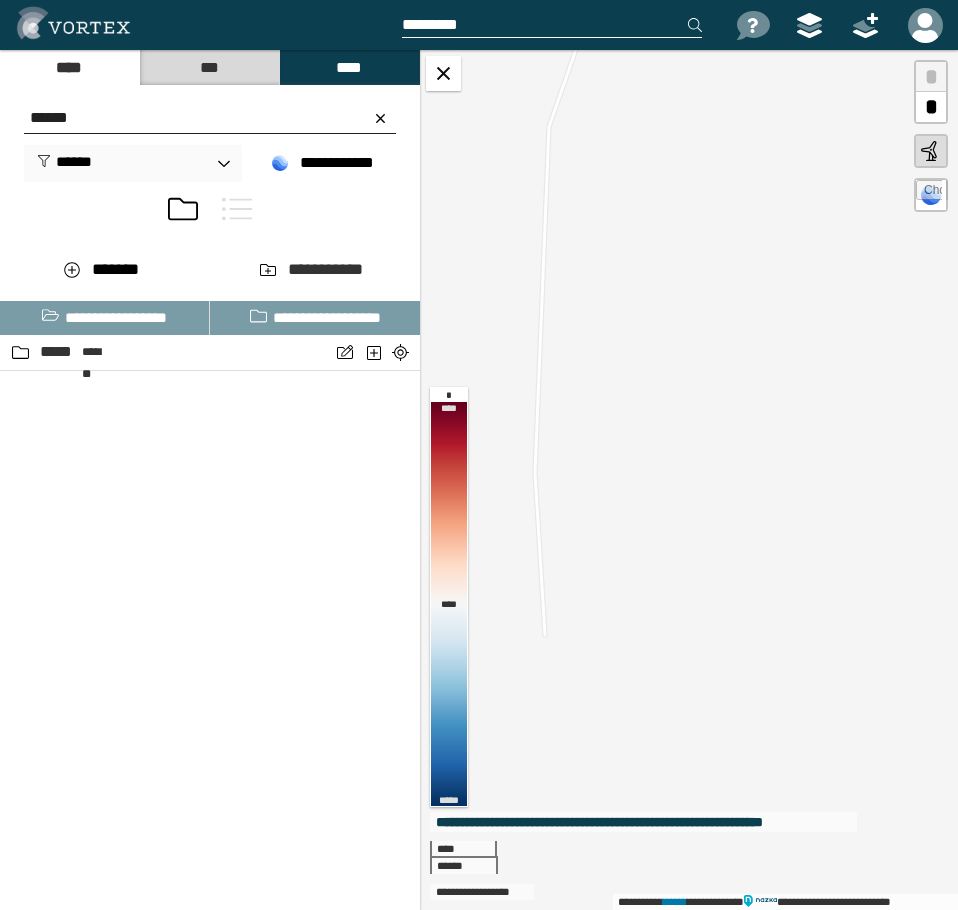 click at bounding box center [237, 209] 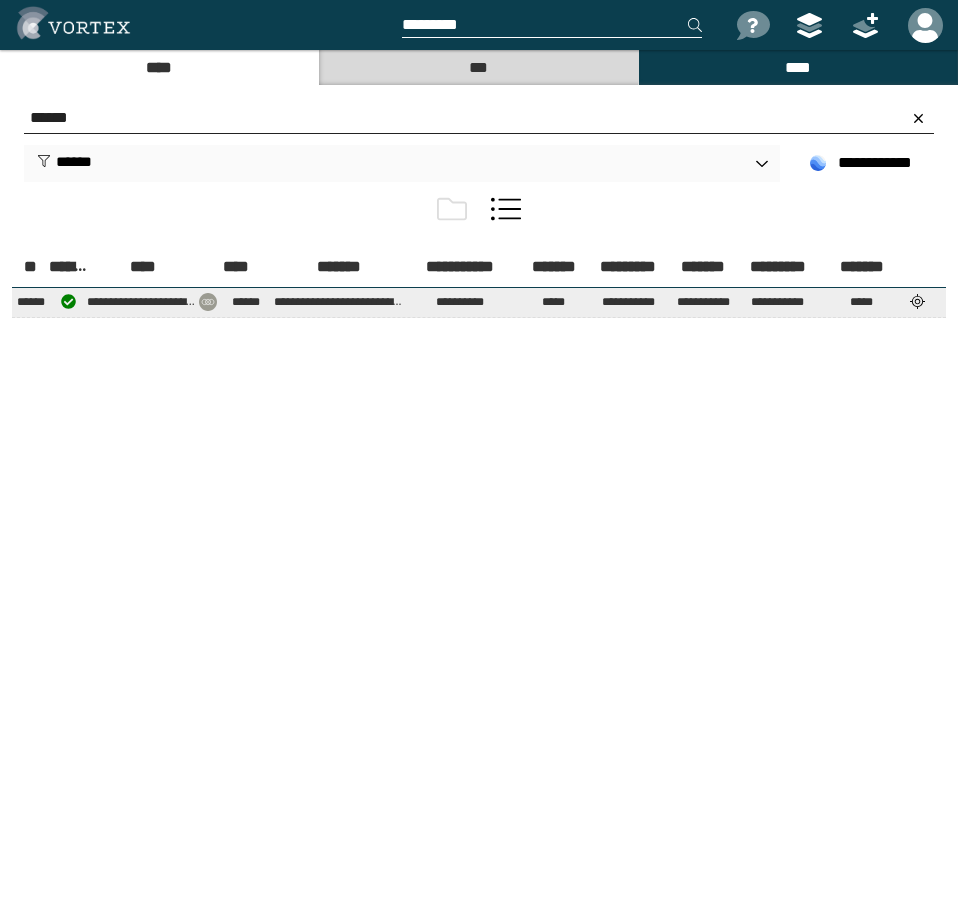 click at bounding box center [918, 301] 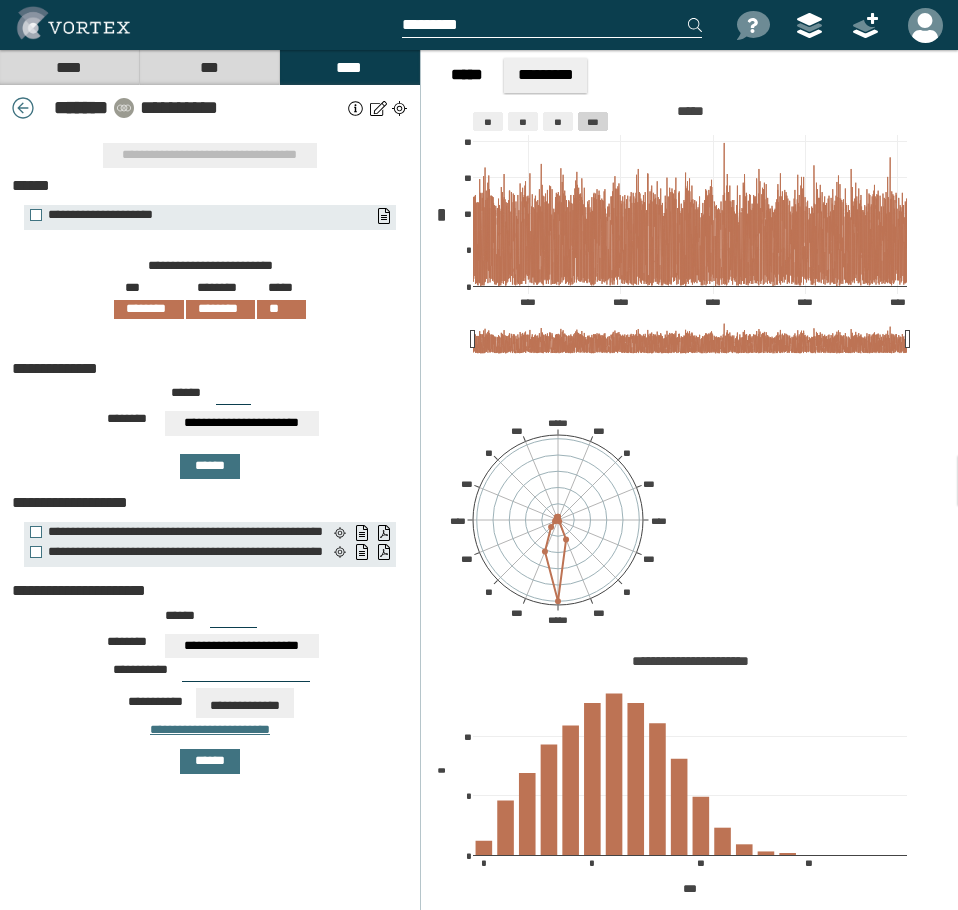 click on "****" at bounding box center (69, 67) 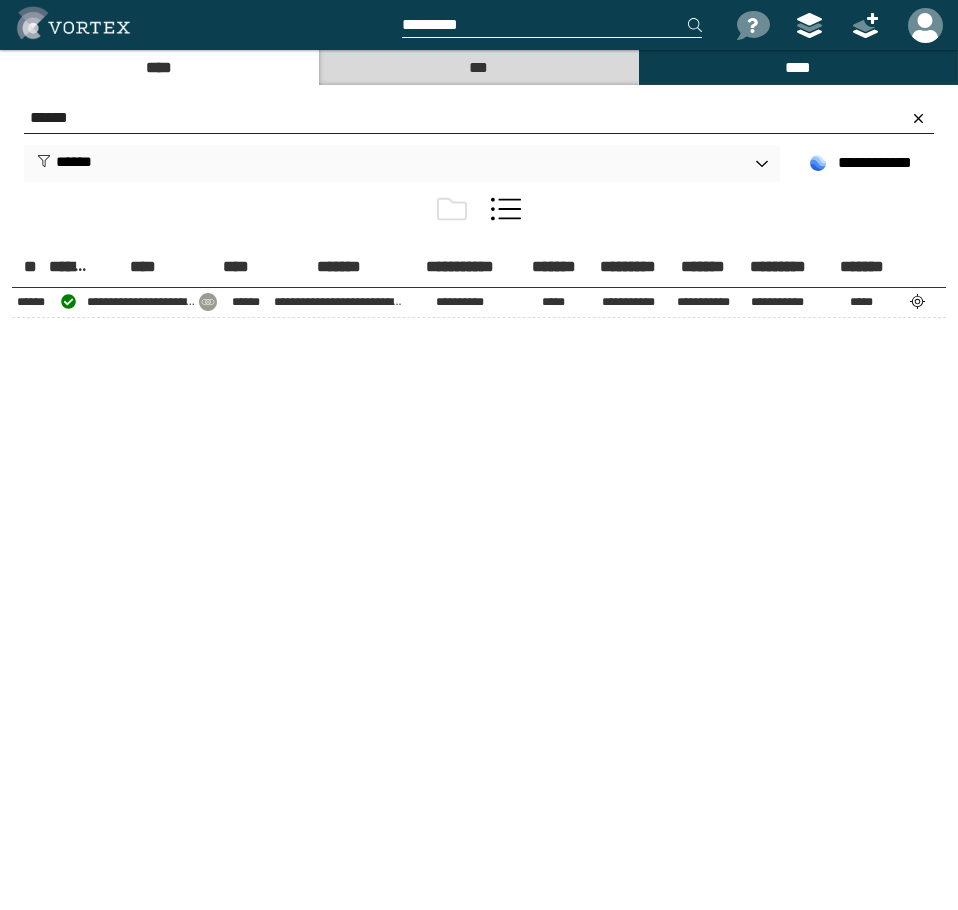 click on "******" at bounding box center [479, 118] 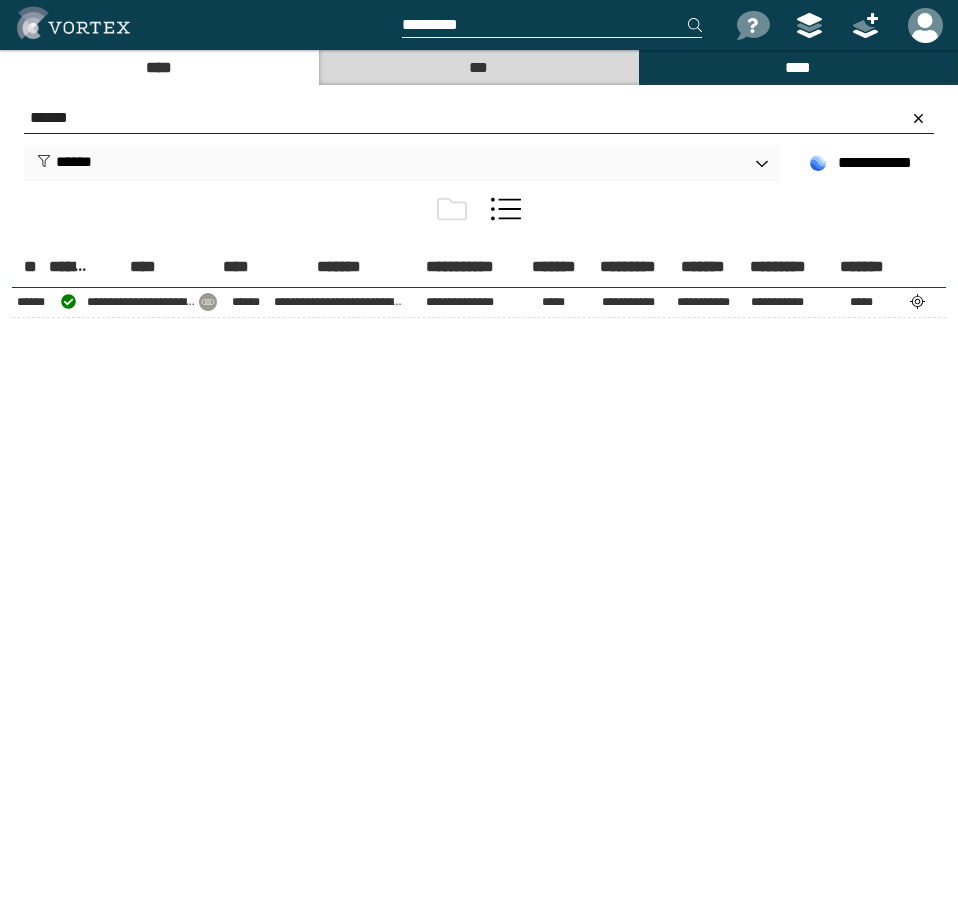 type on "******" 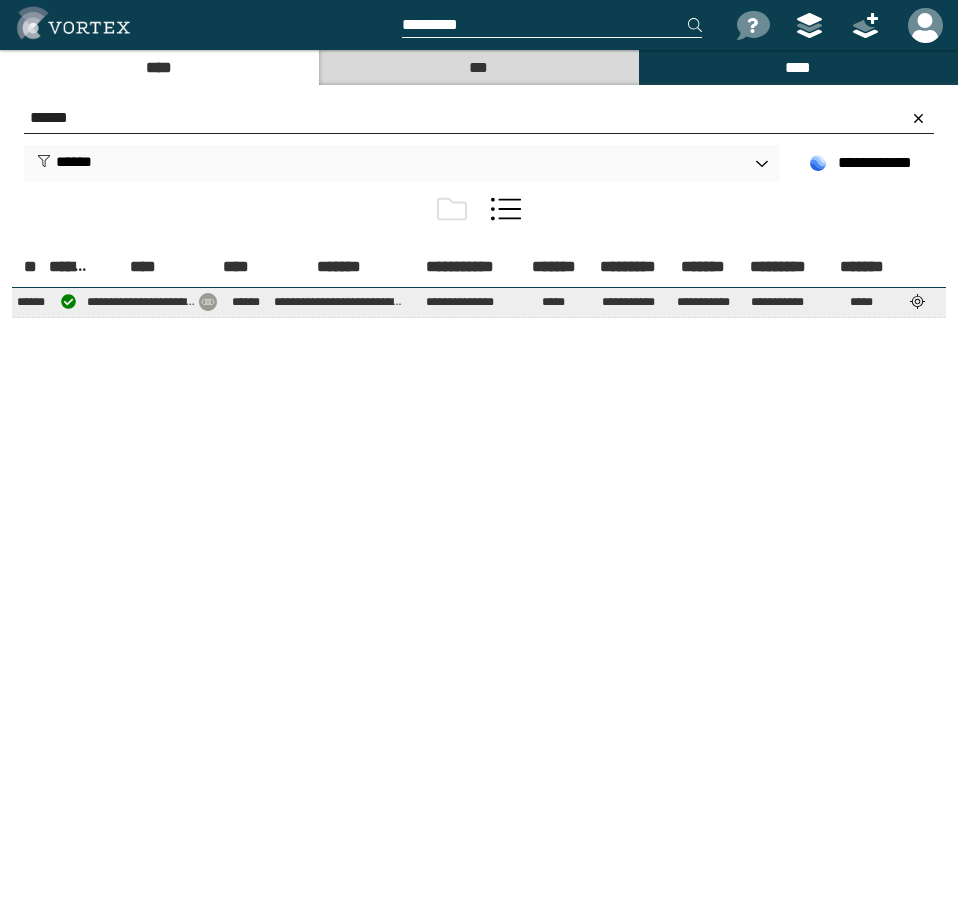 click at bounding box center [918, 301] 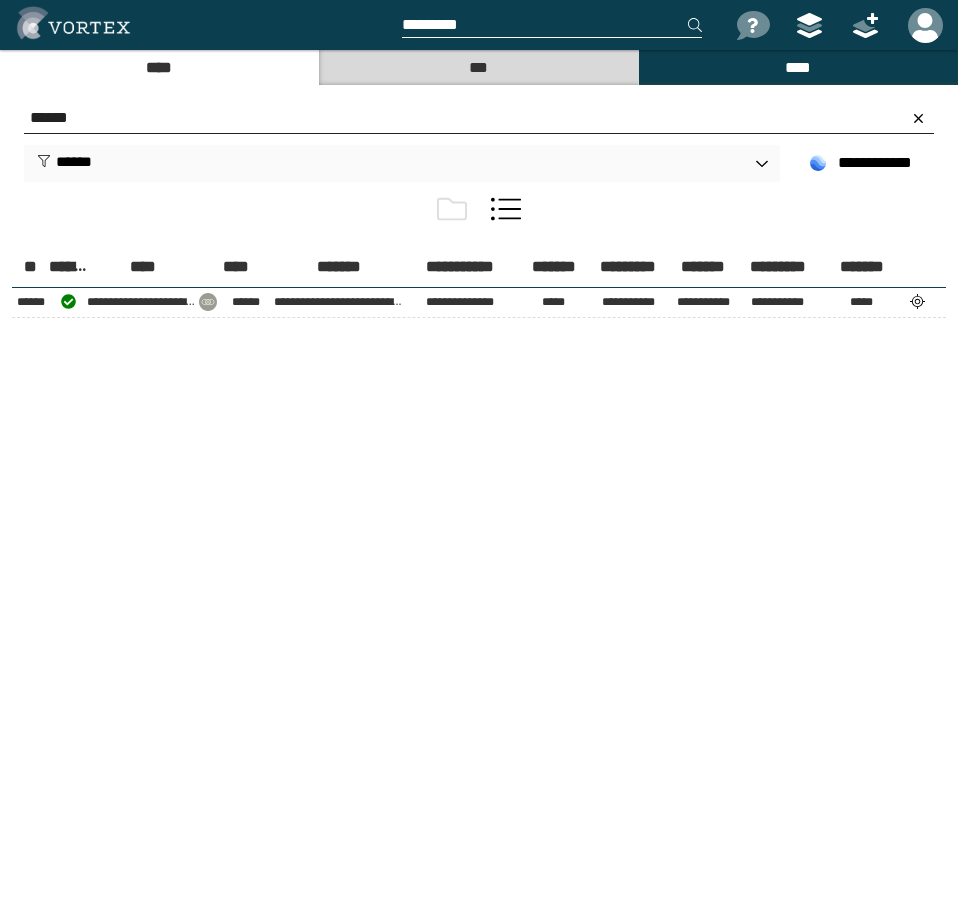 select on "*****" 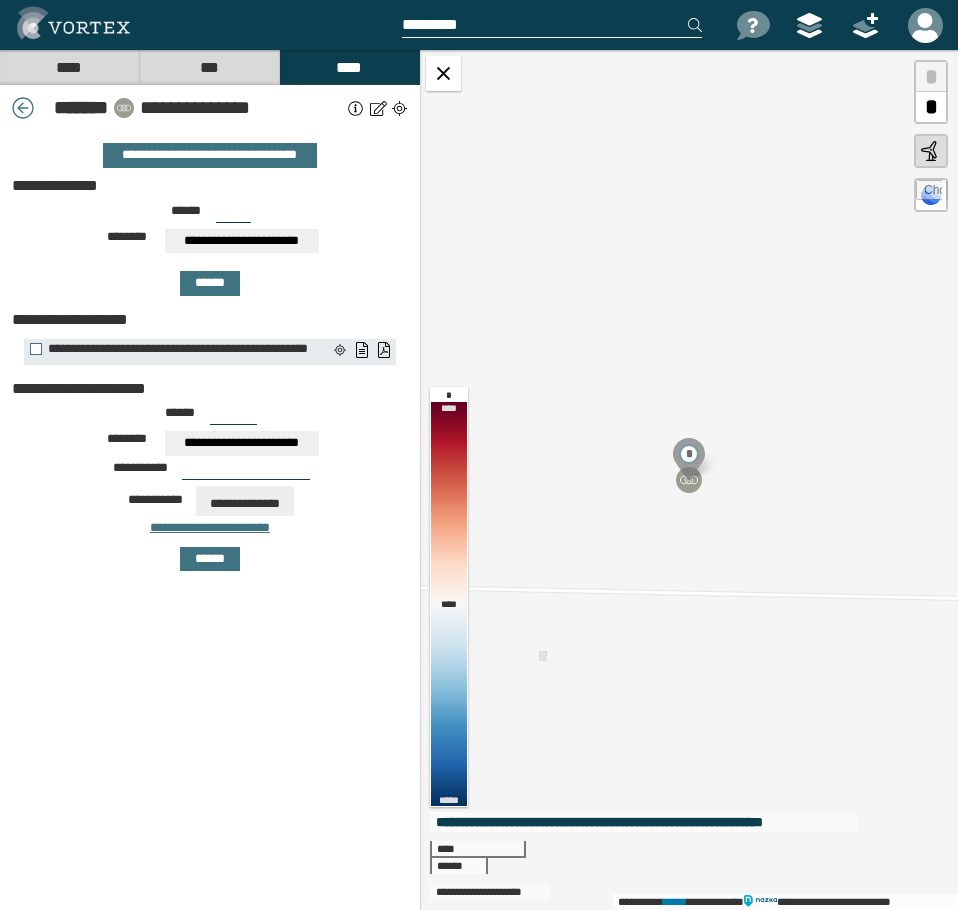 click on "****" at bounding box center (69, 67) 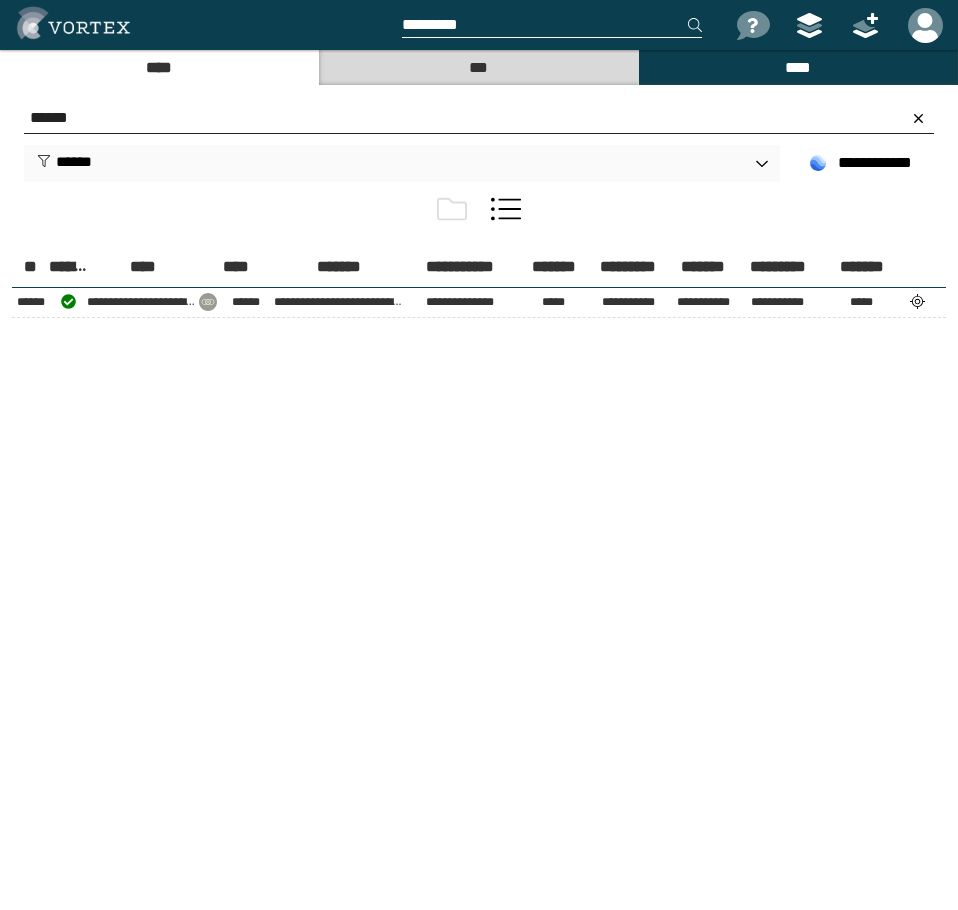 click on "******" at bounding box center [479, 118] 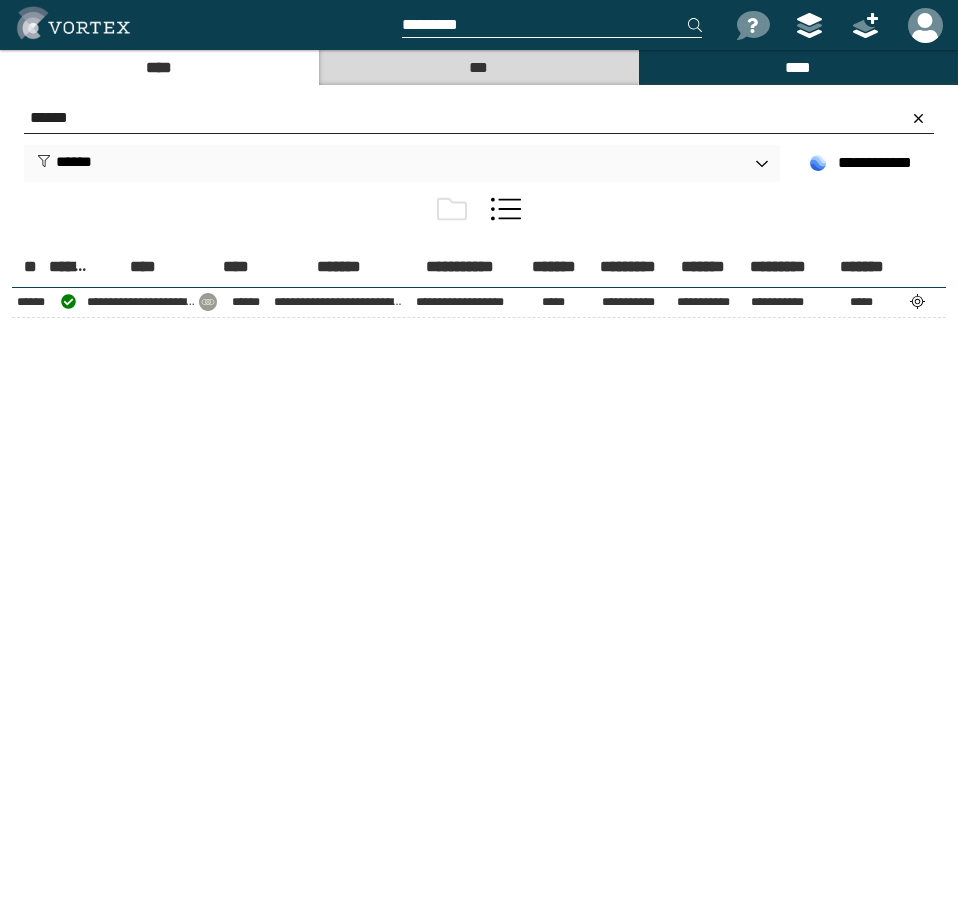 type on "******" 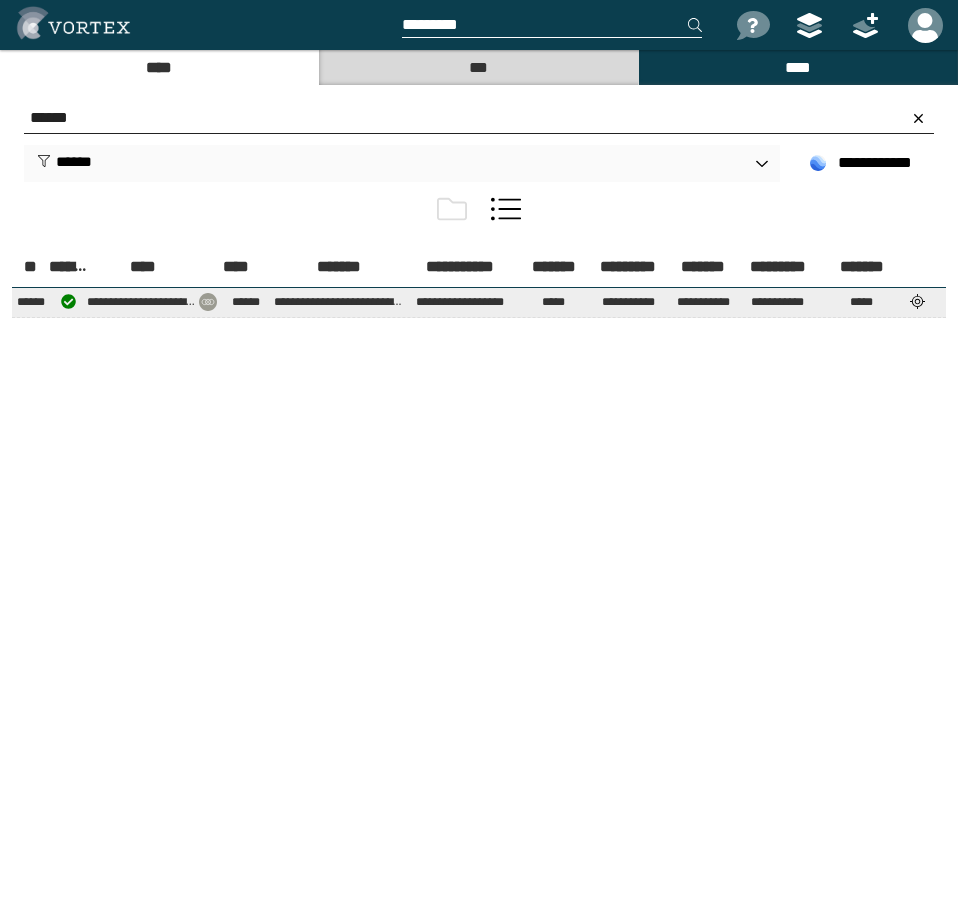 click at bounding box center [918, 301] 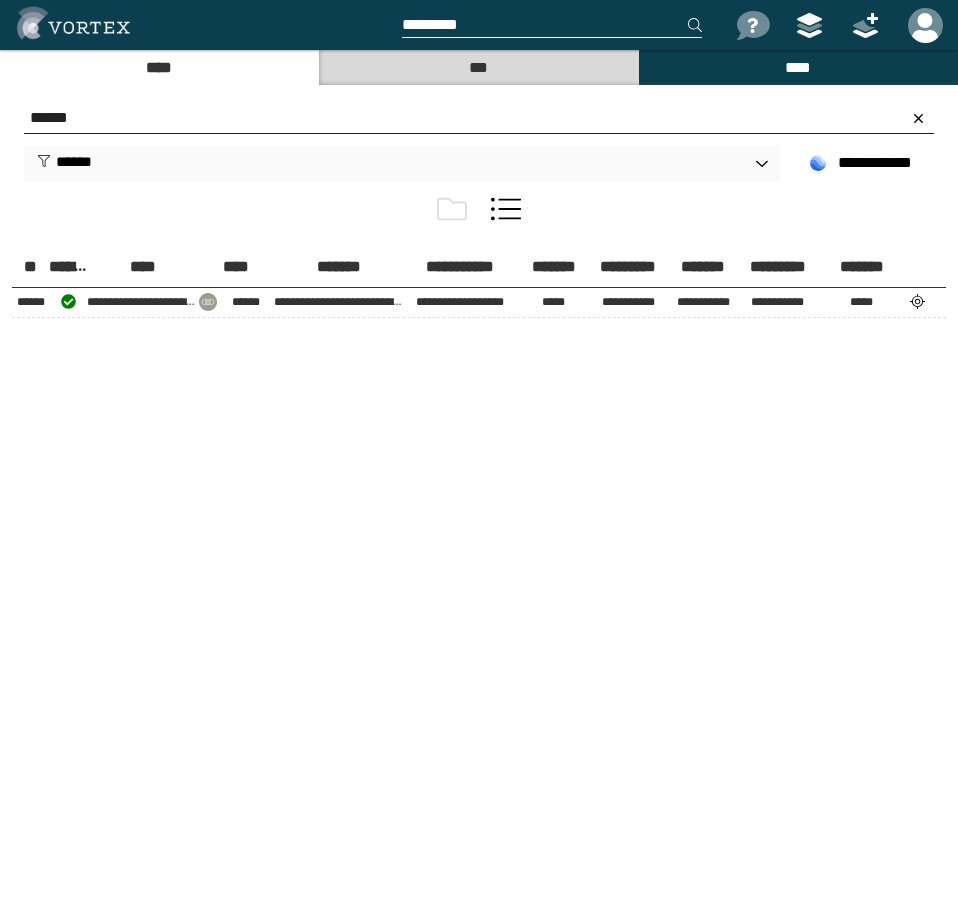 select on "*****" 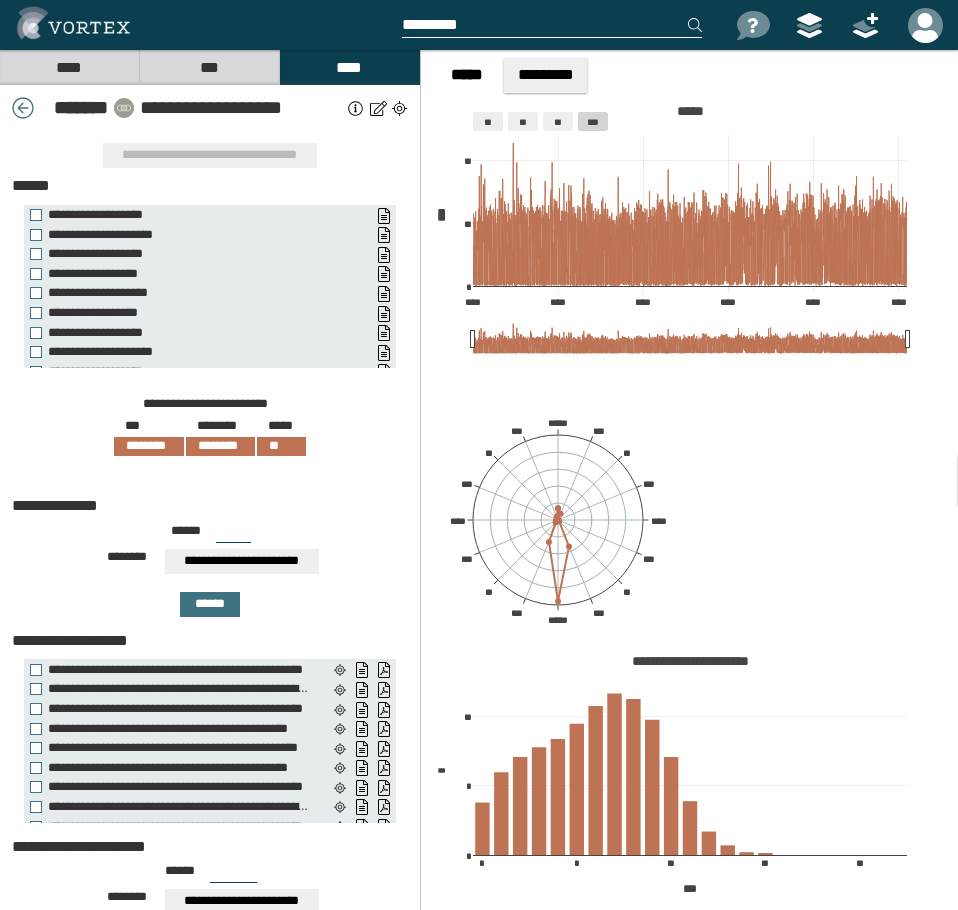 click on "****" at bounding box center [69, 67] 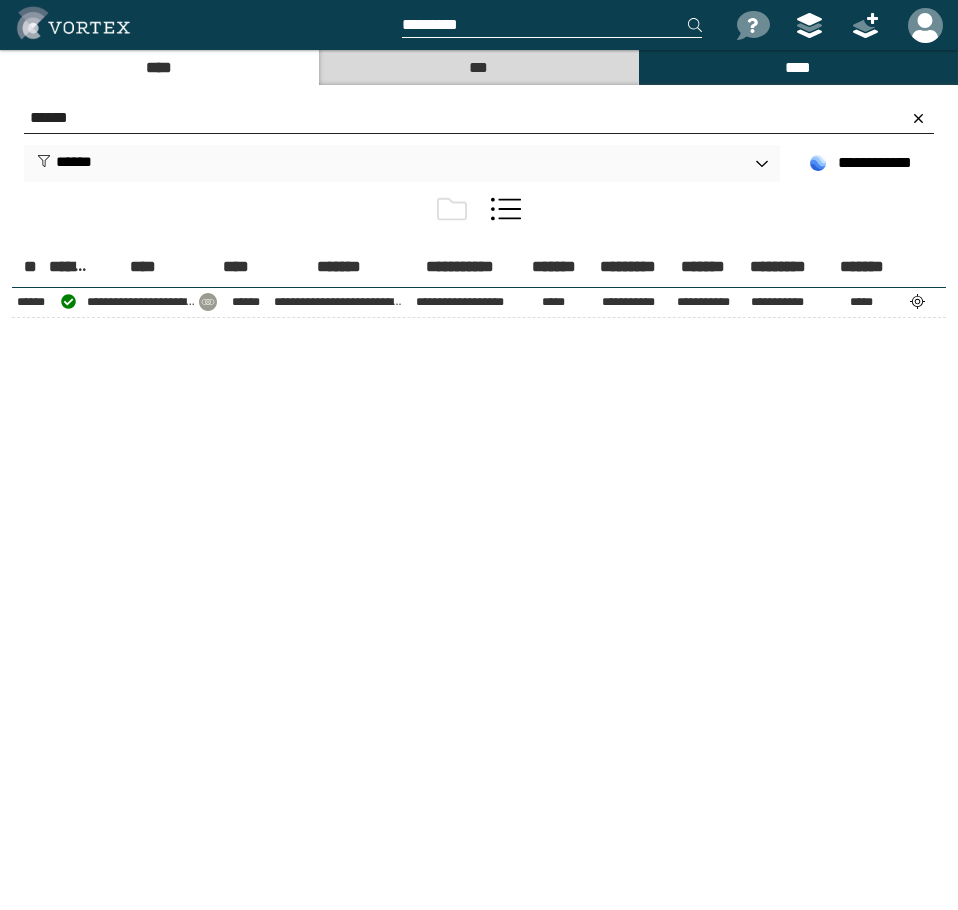 click on "******" at bounding box center (479, 118) 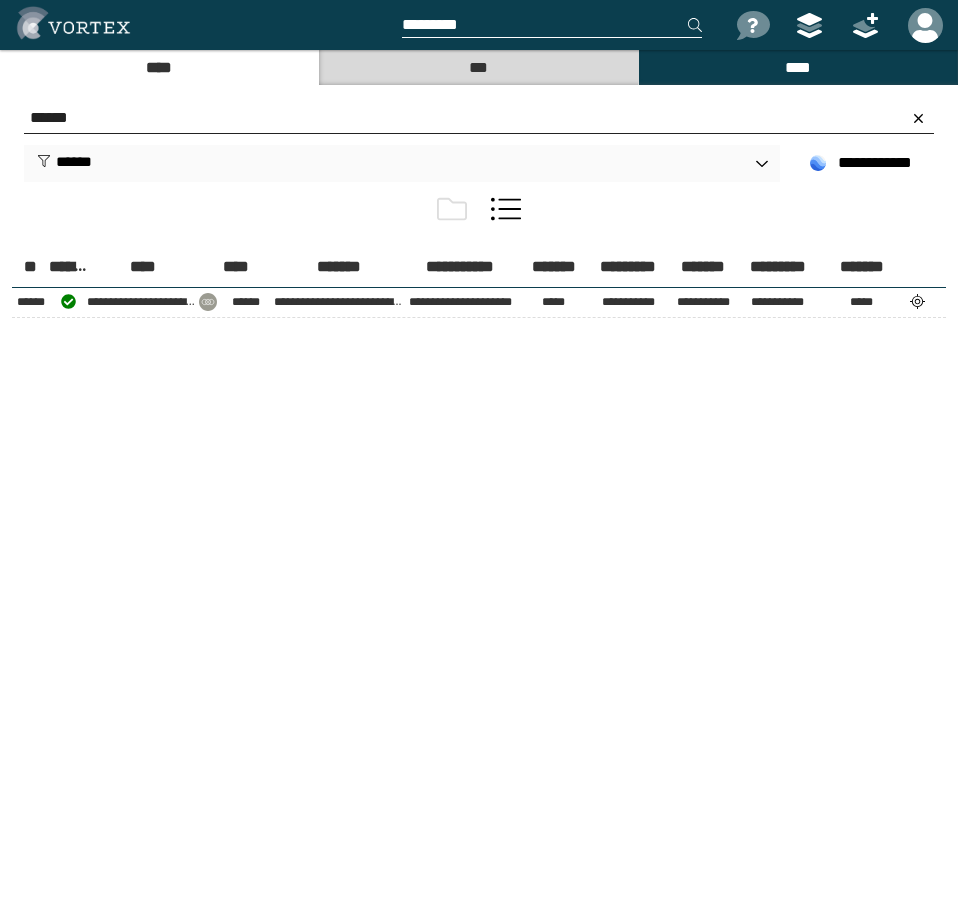 type on "******" 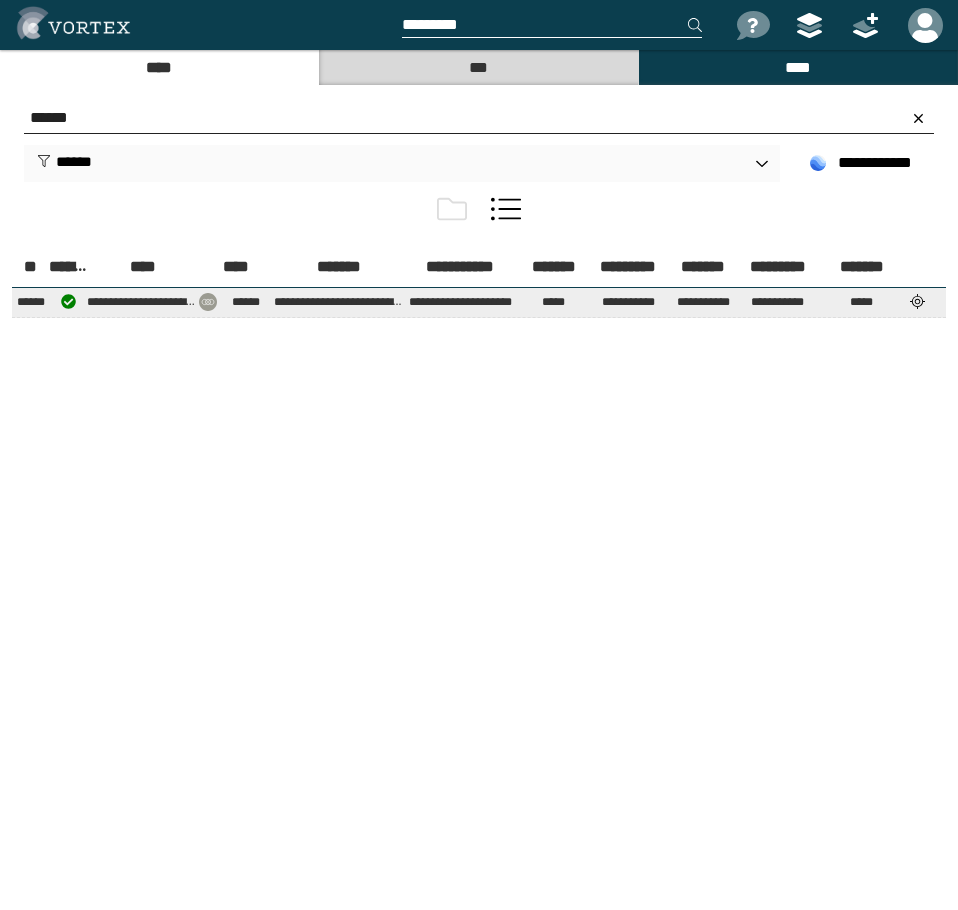 click at bounding box center [918, 301] 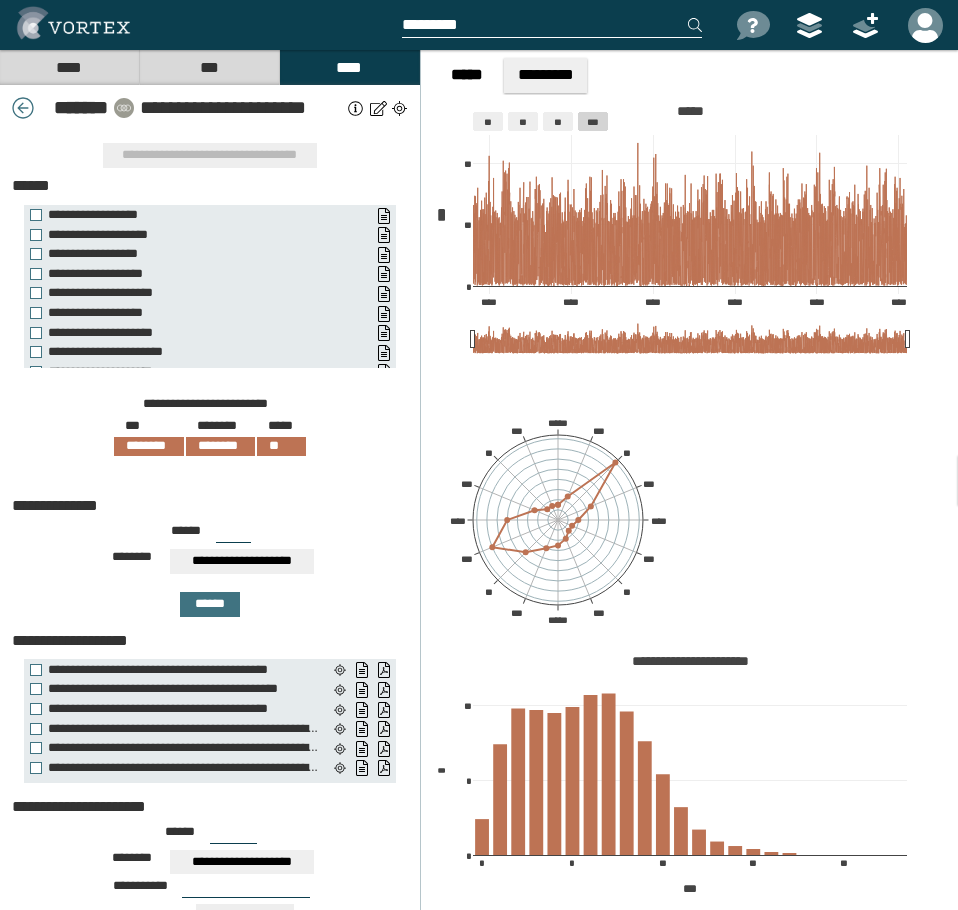 click on "****" at bounding box center [69, 67] 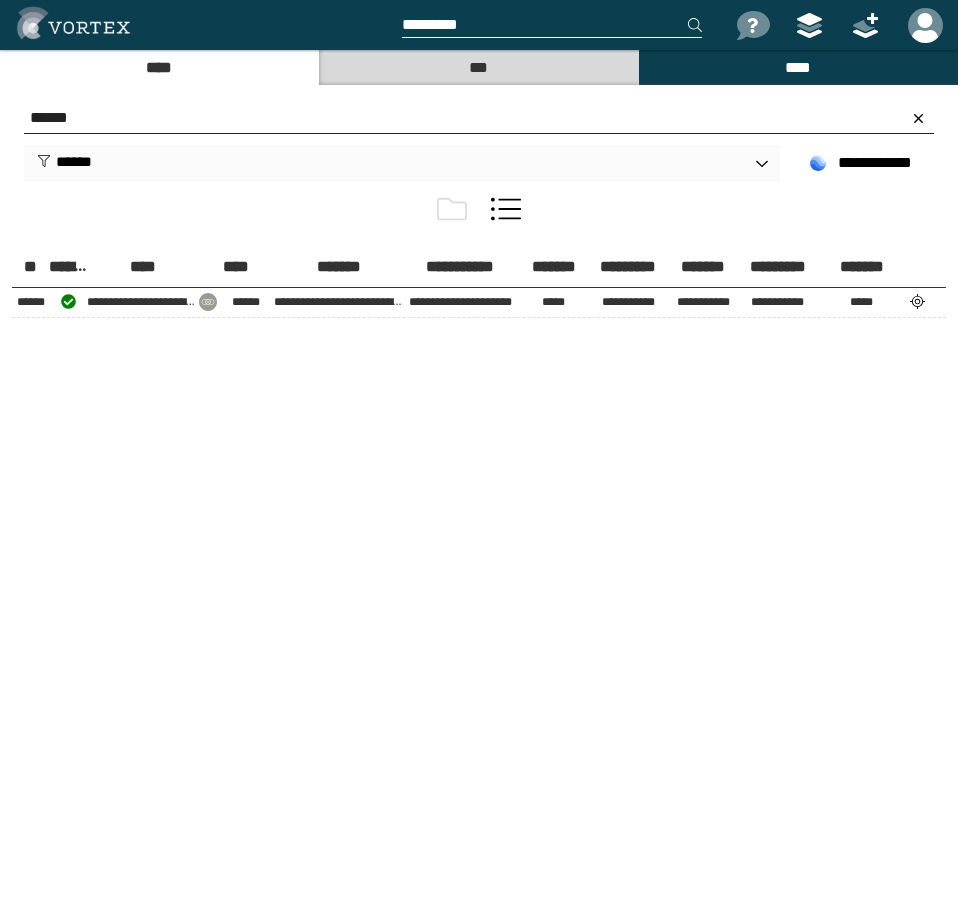 click on "******" at bounding box center (479, 118) 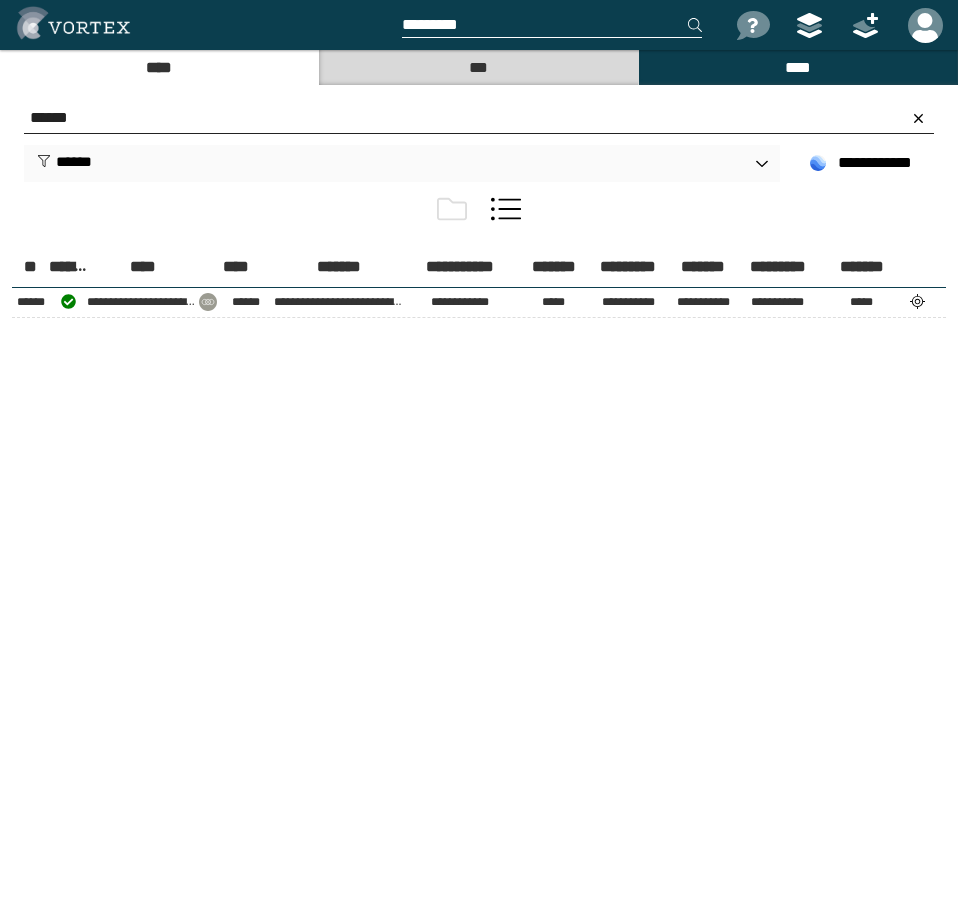 type on "******" 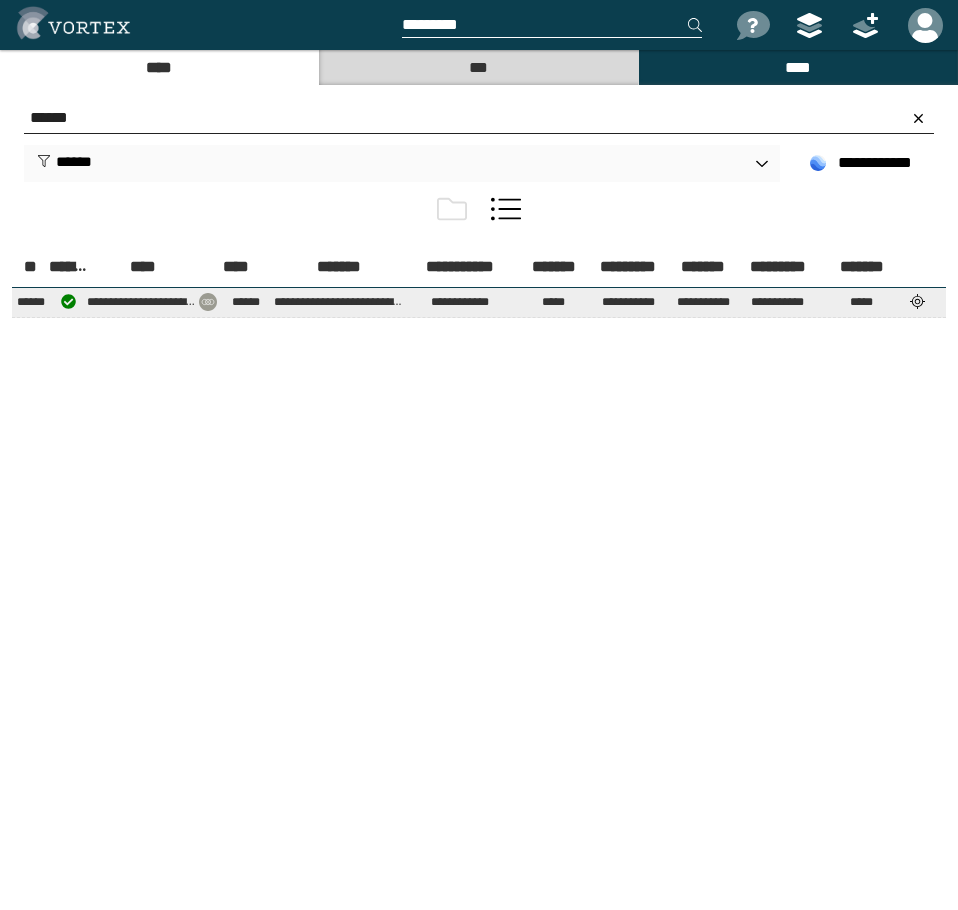 click at bounding box center (918, 301) 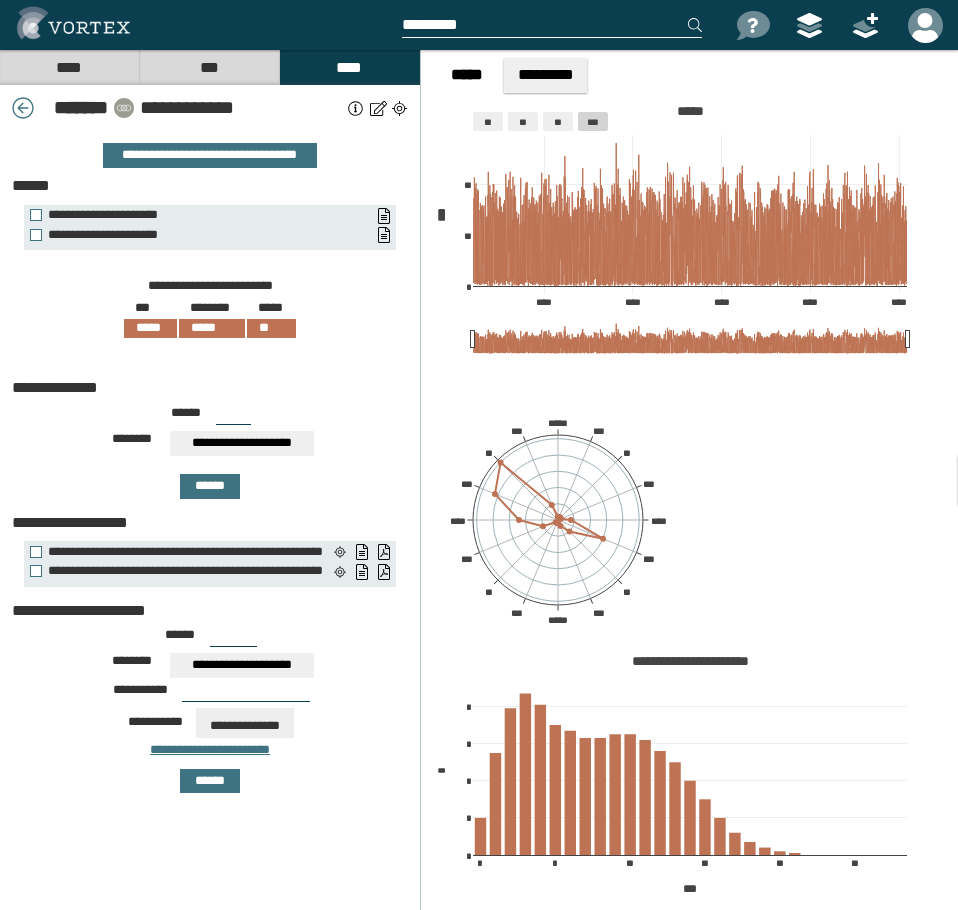 click on "****" at bounding box center [69, 67] 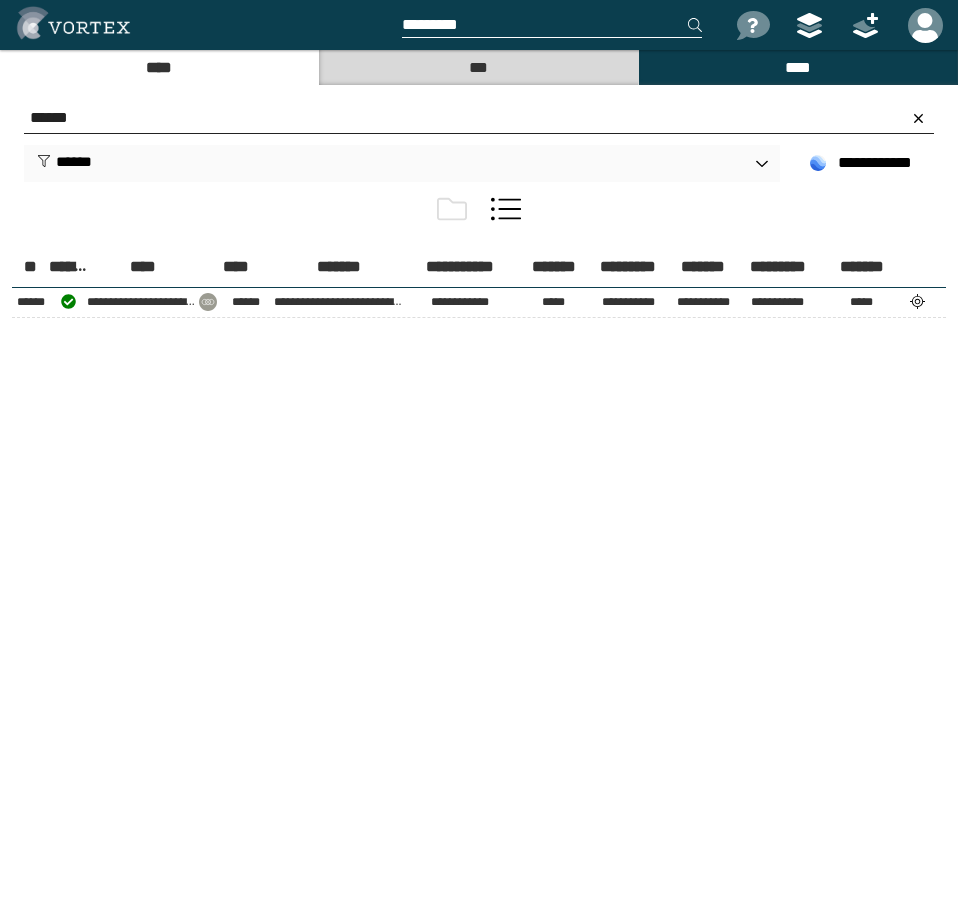 drag, startPoint x: 141, startPoint y: 104, endPoint x: -1, endPoint y: 100, distance: 142.05632 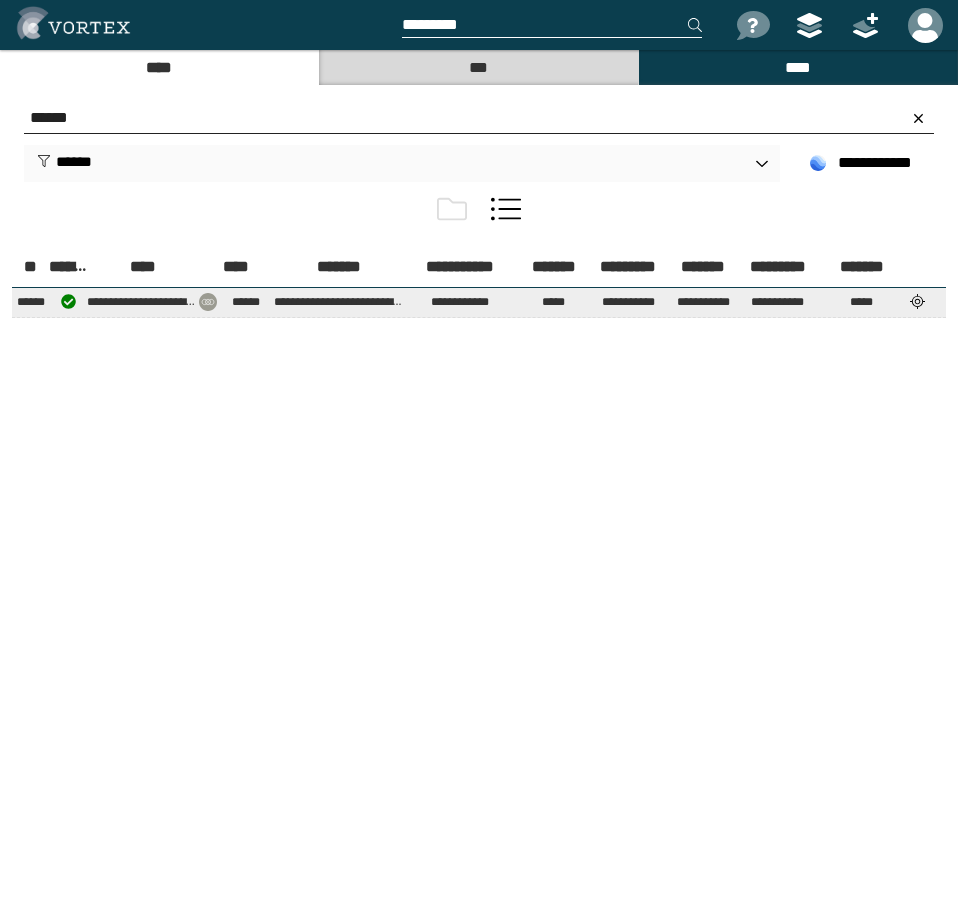 click at bounding box center [918, 301] 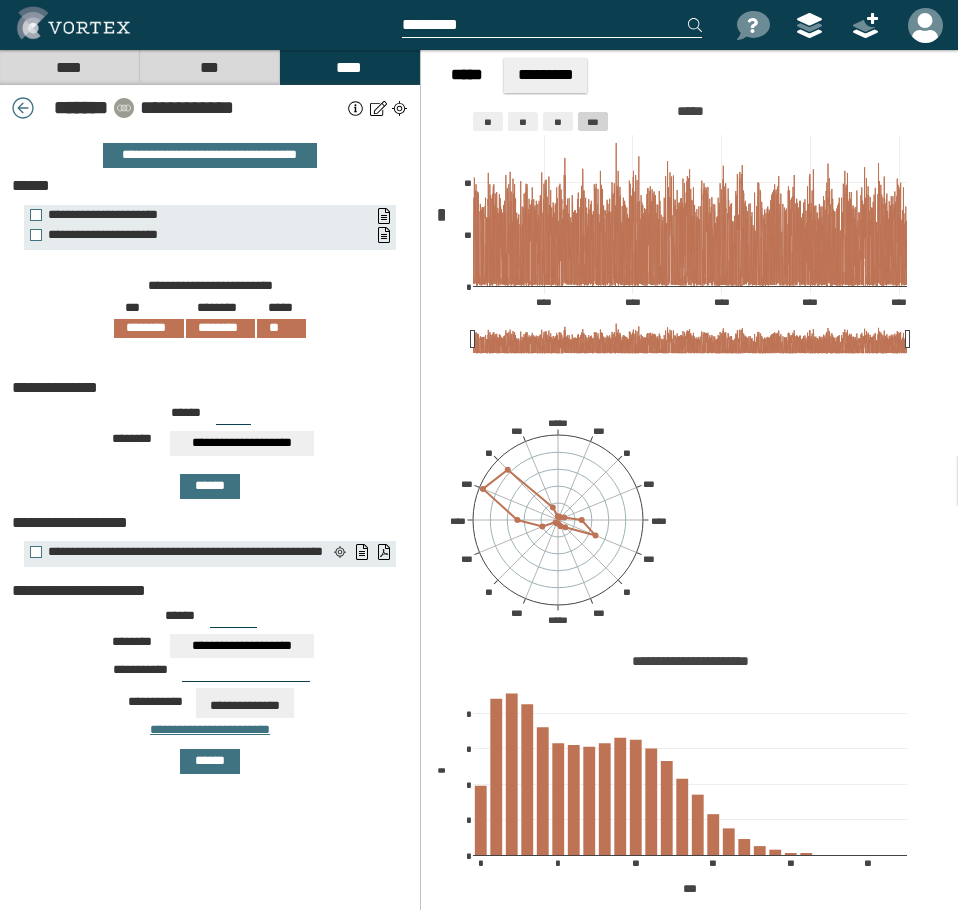 click on "****" at bounding box center [69, 67] 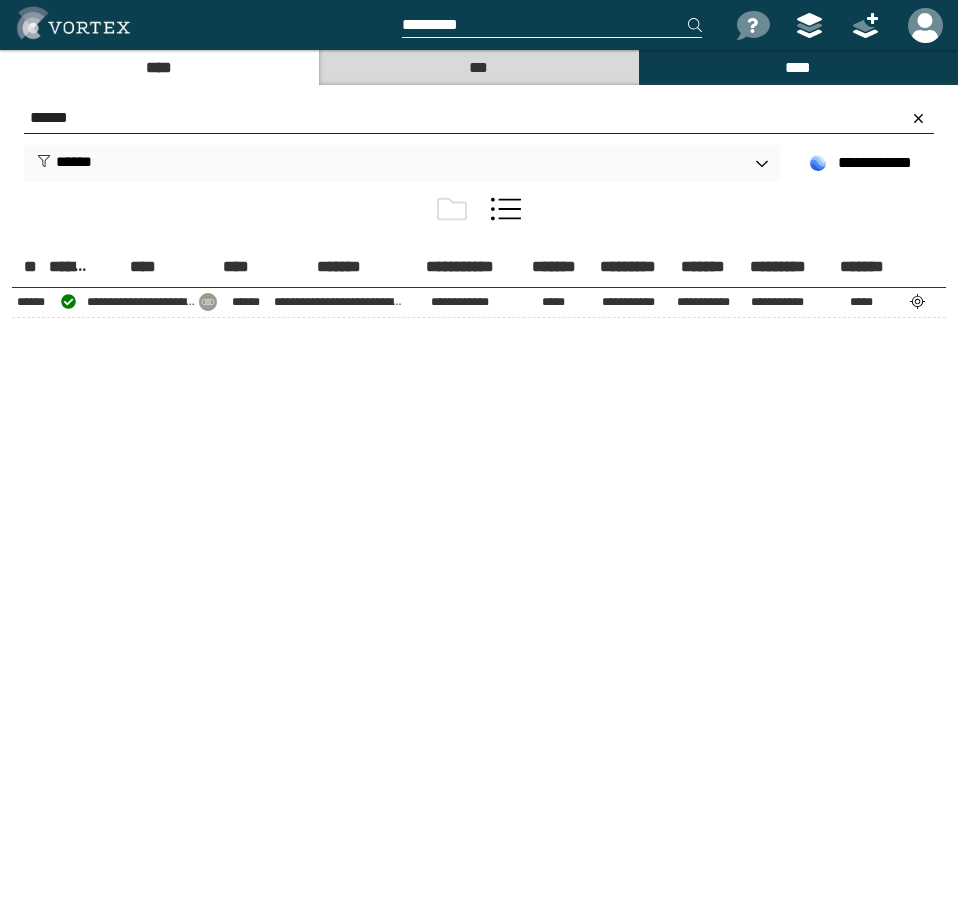 click on "******" at bounding box center (479, 118) 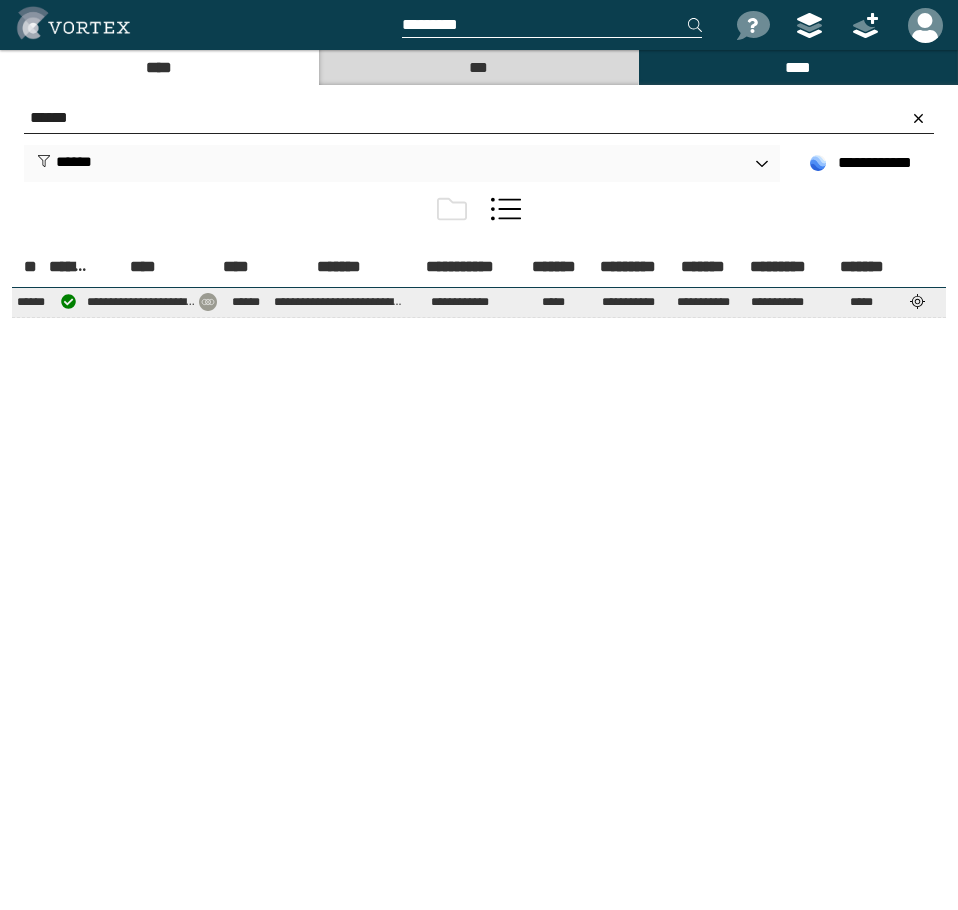 click at bounding box center [918, 301] 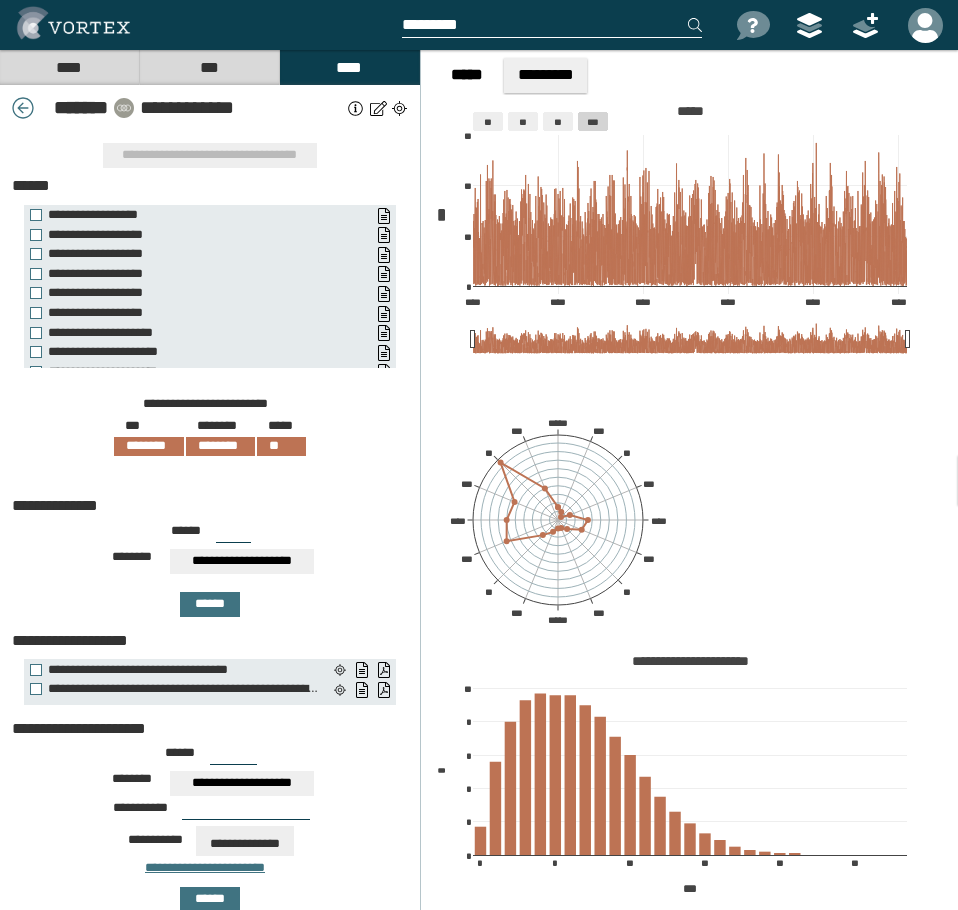 click on "**********" at bounding box center [210, 155] 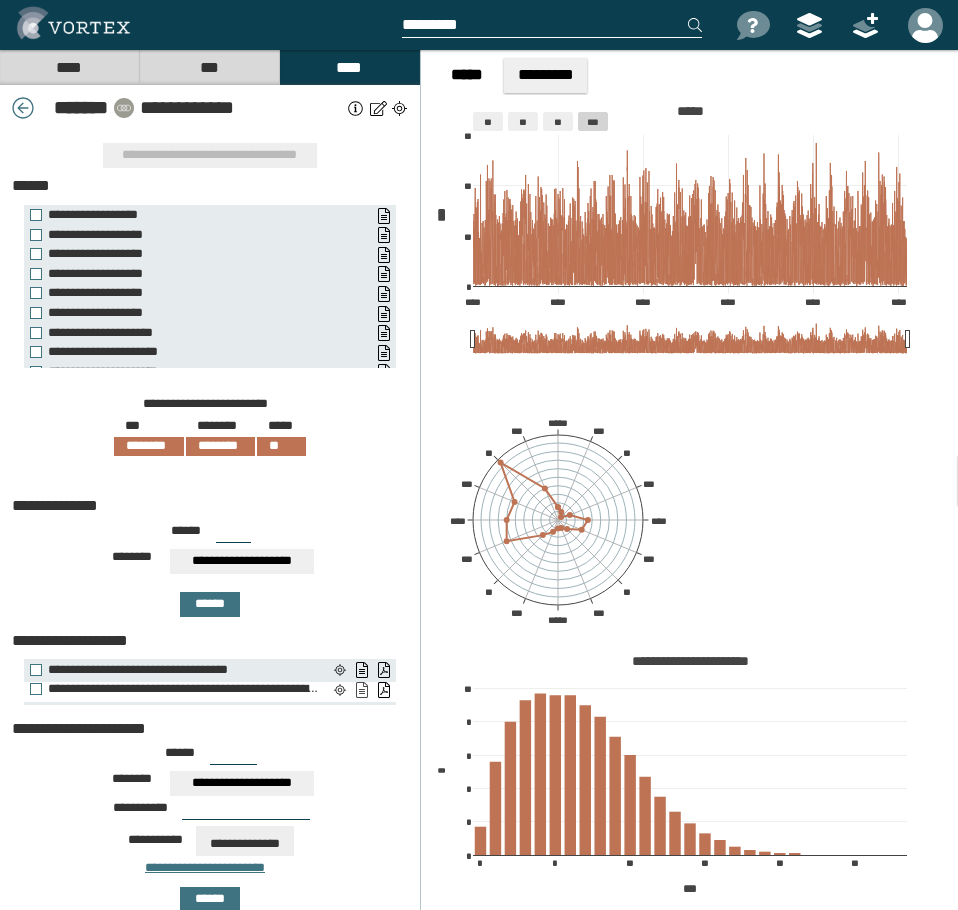 click on "**********" at bounding box center [361, 690] 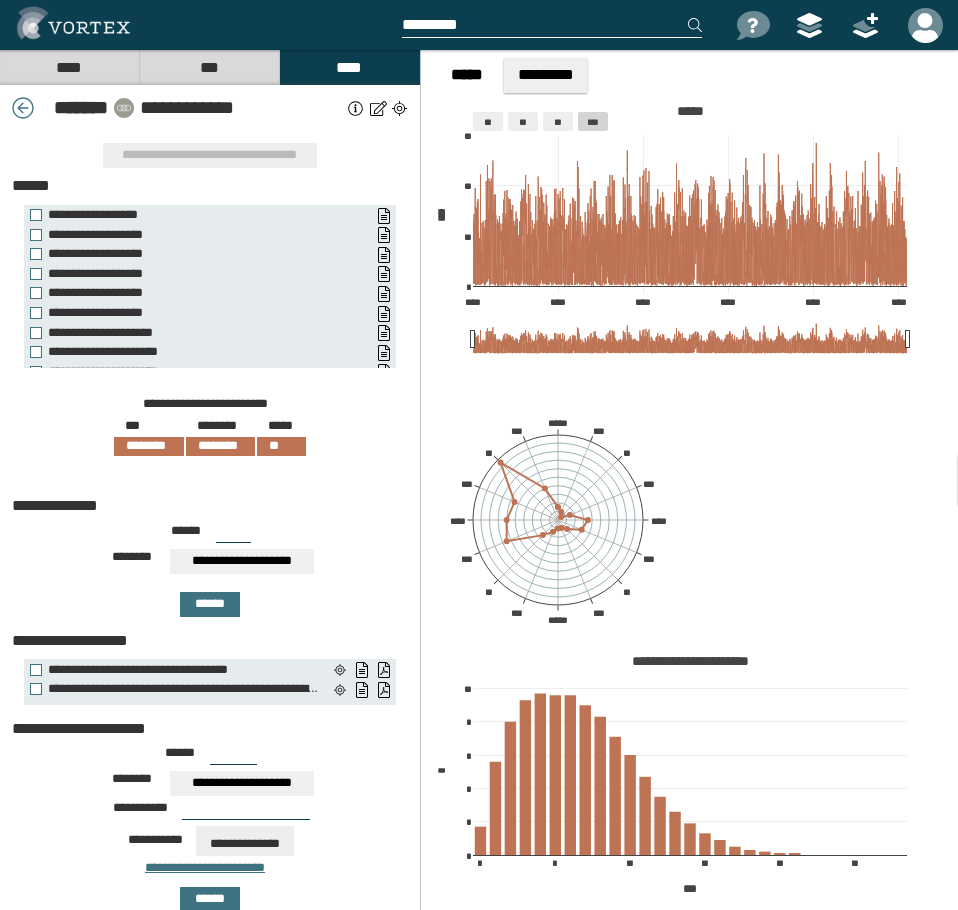 click on "**********" at bounding box center [210, 108] 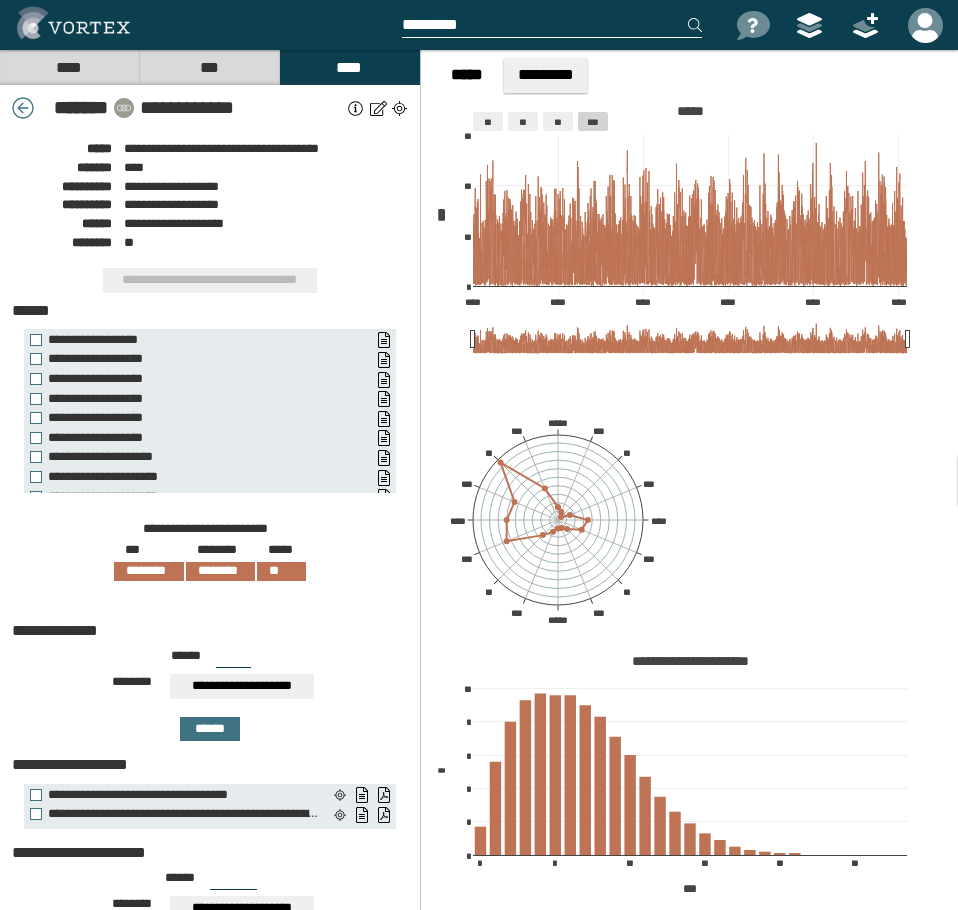click on "****" at bounding box center [69, 67] 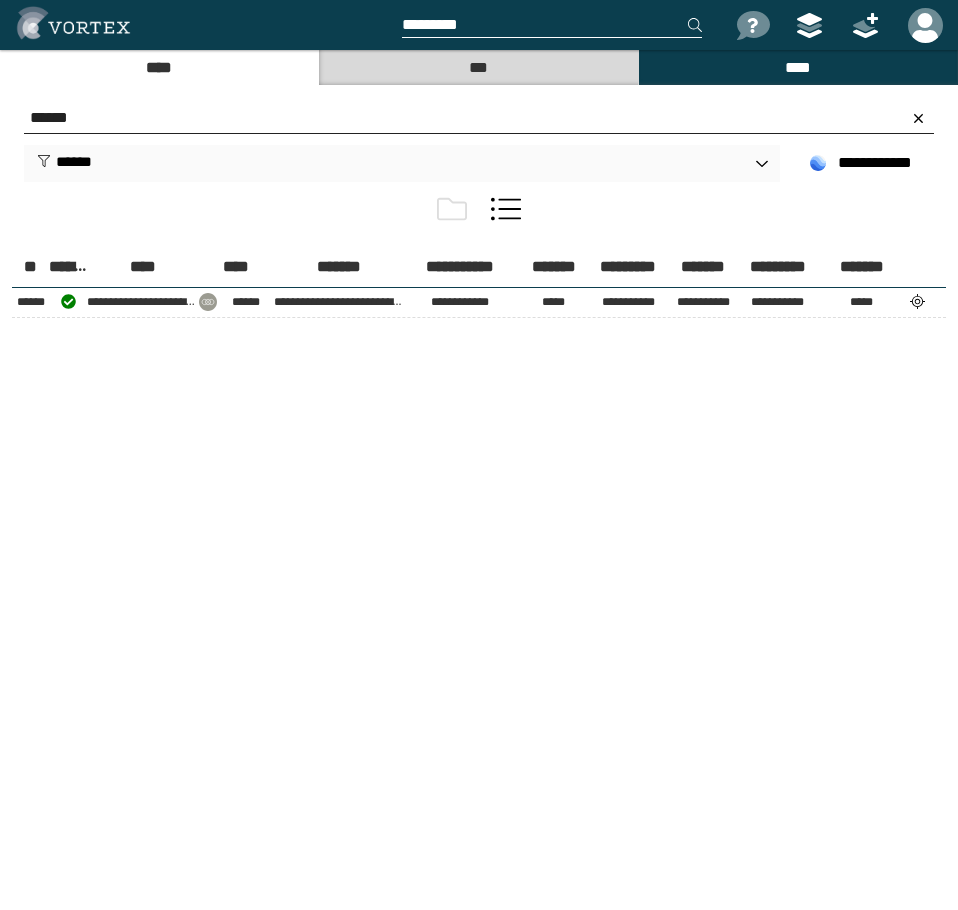 click on "******" at bounding box center [479, 118] 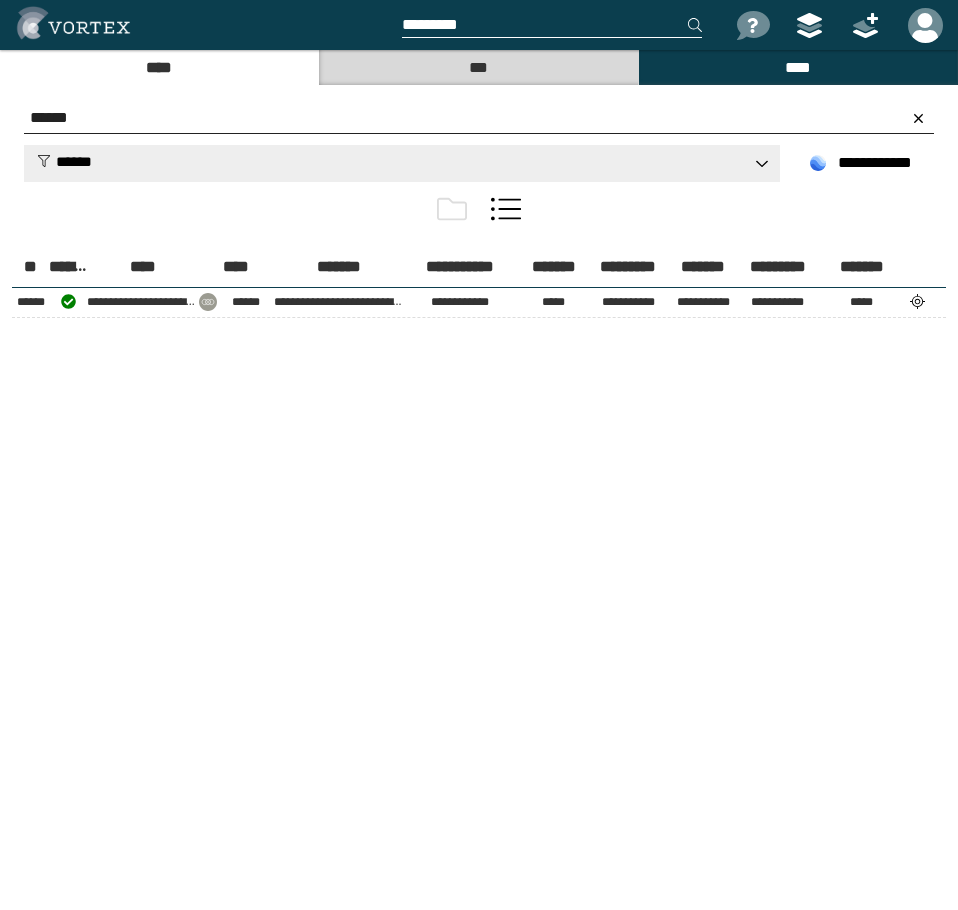 paste 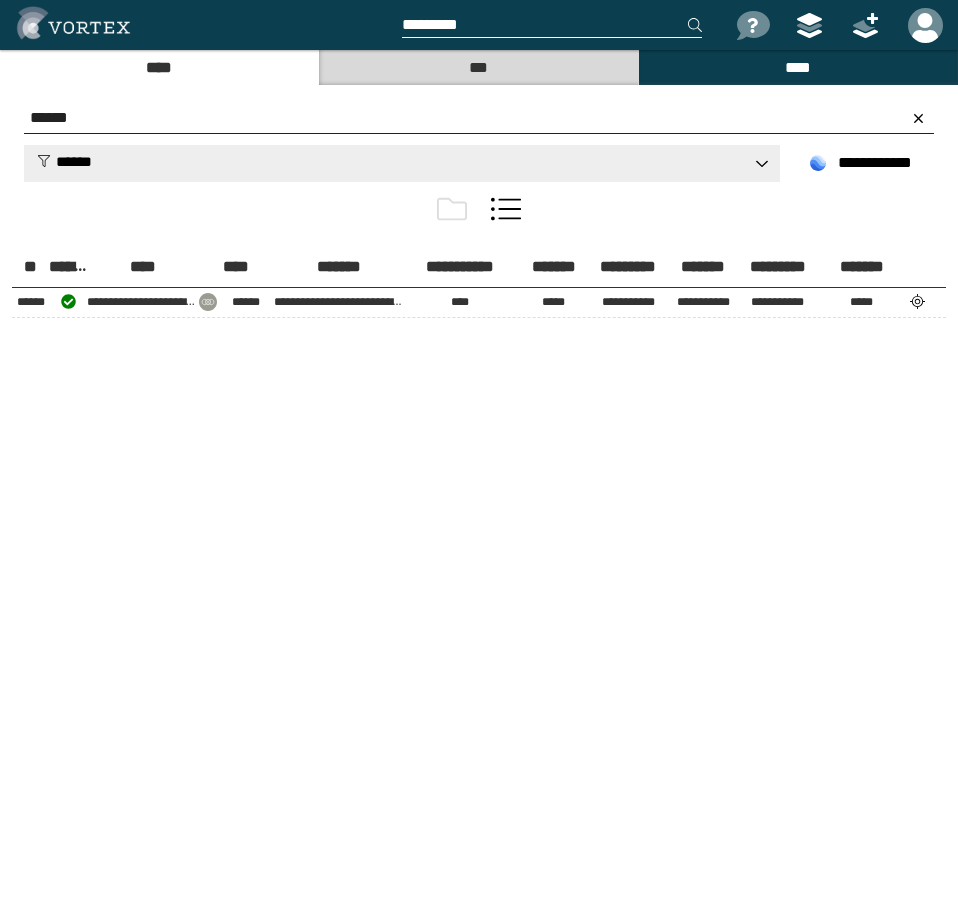 type on "******" 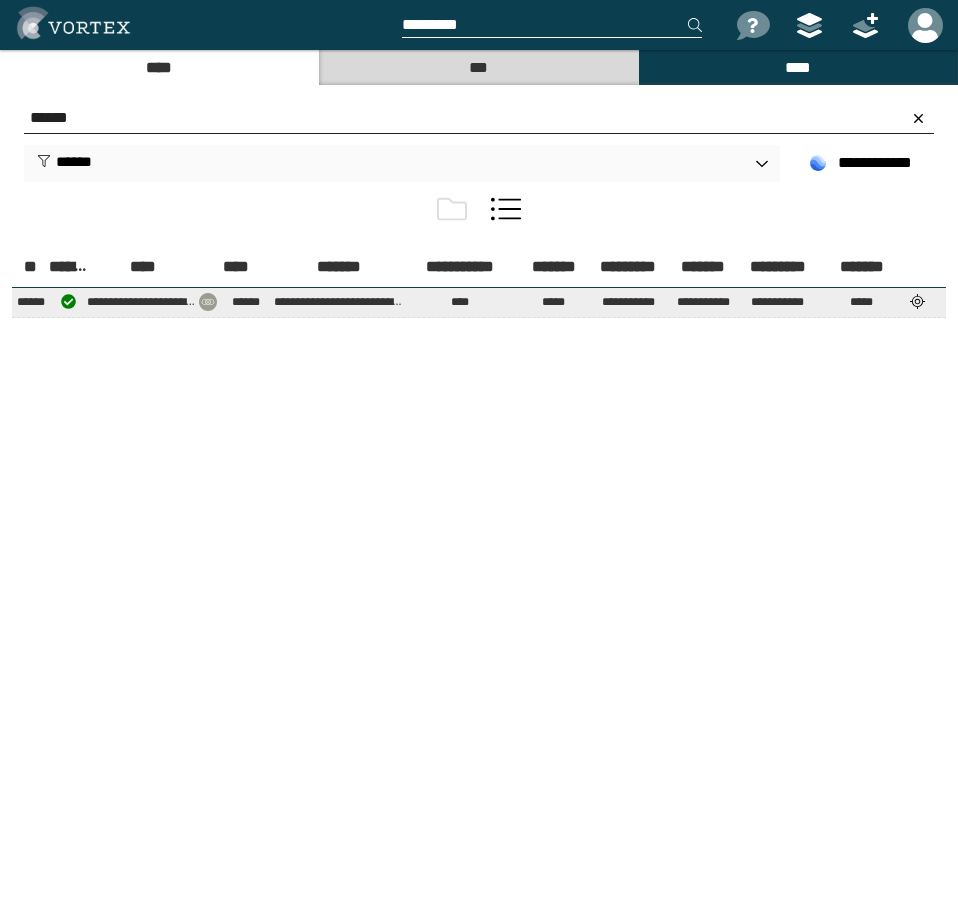 click at bounding box center [918, 301] 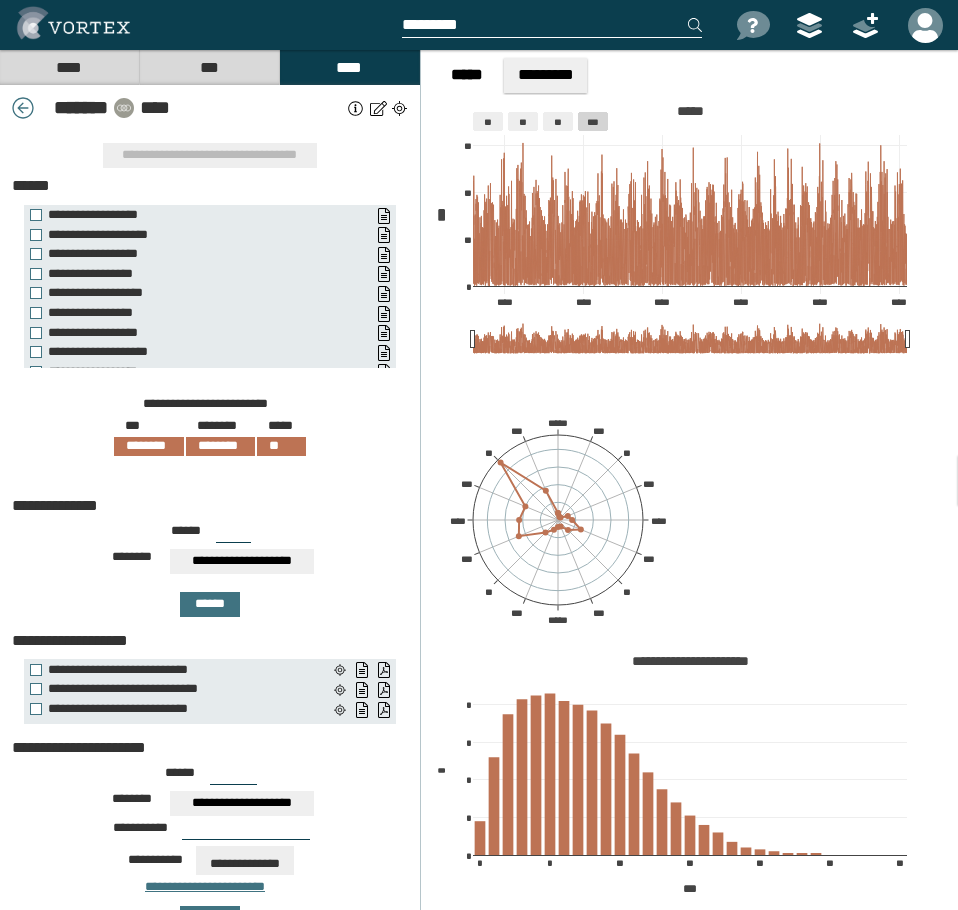 click on "**********" at bounding box center (210, 564) 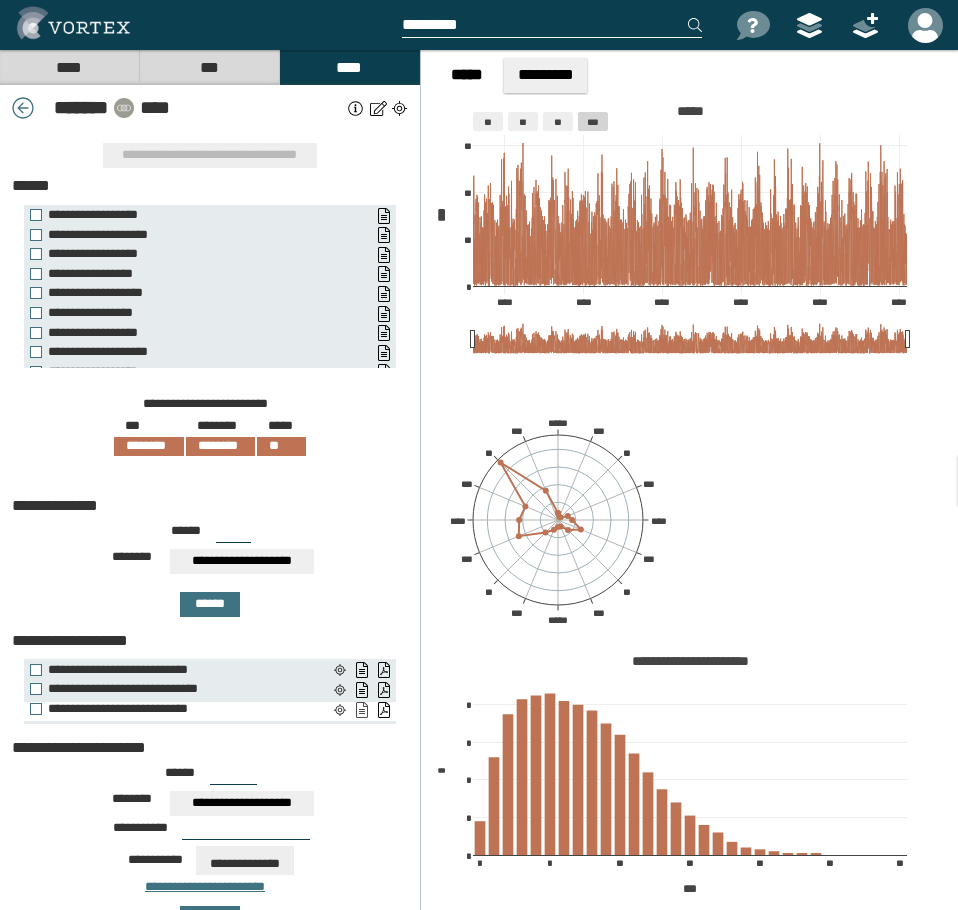 click on "**********" at bounding box center (361, 710) 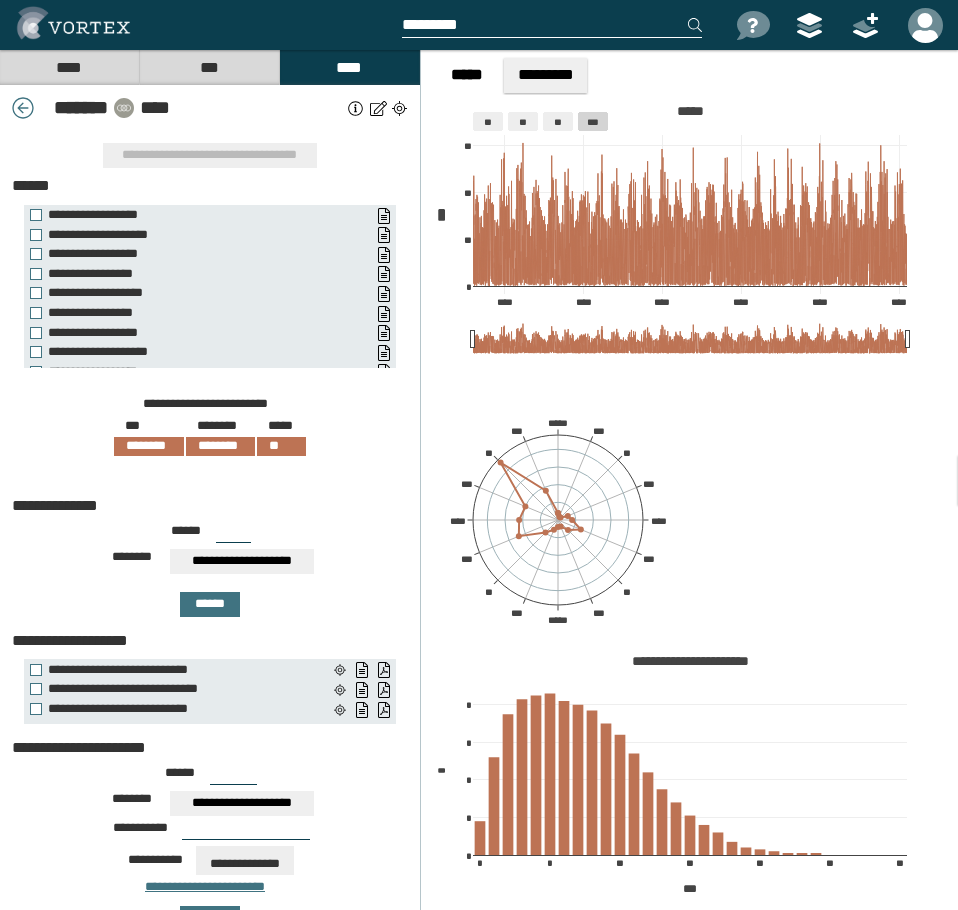 click on "****" at bounding box center [69, 67] 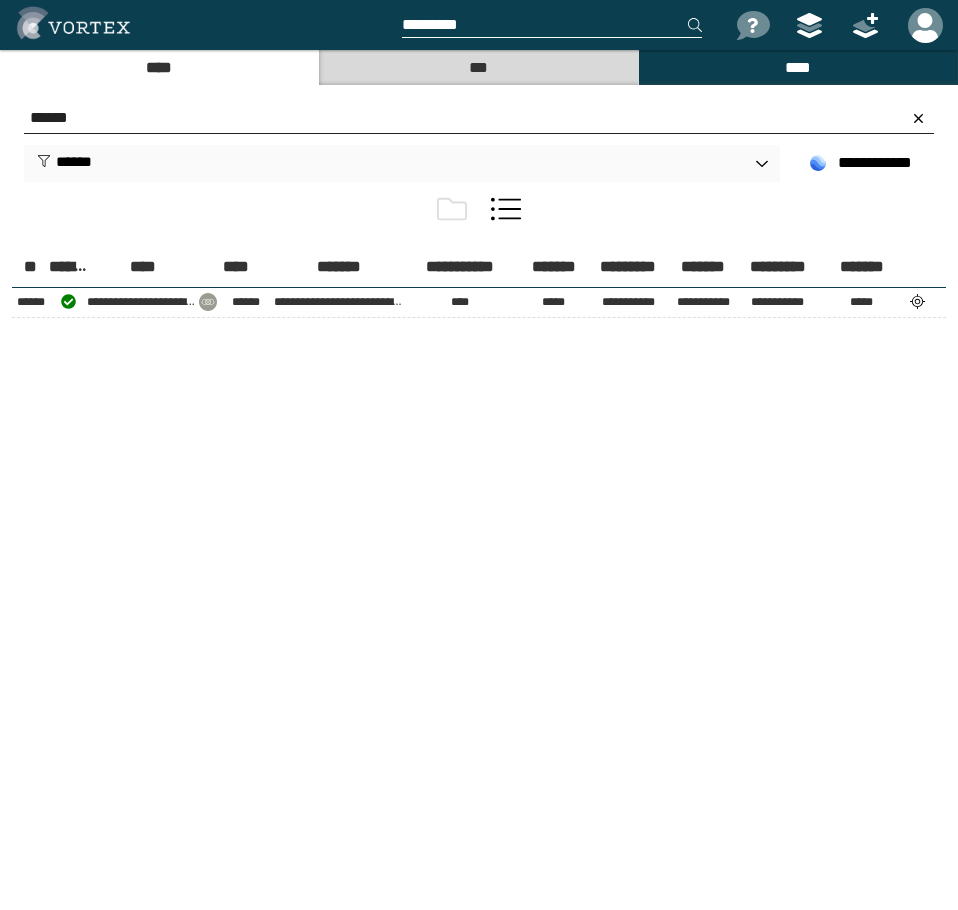 click on "******" at bounding box center [479, 118] 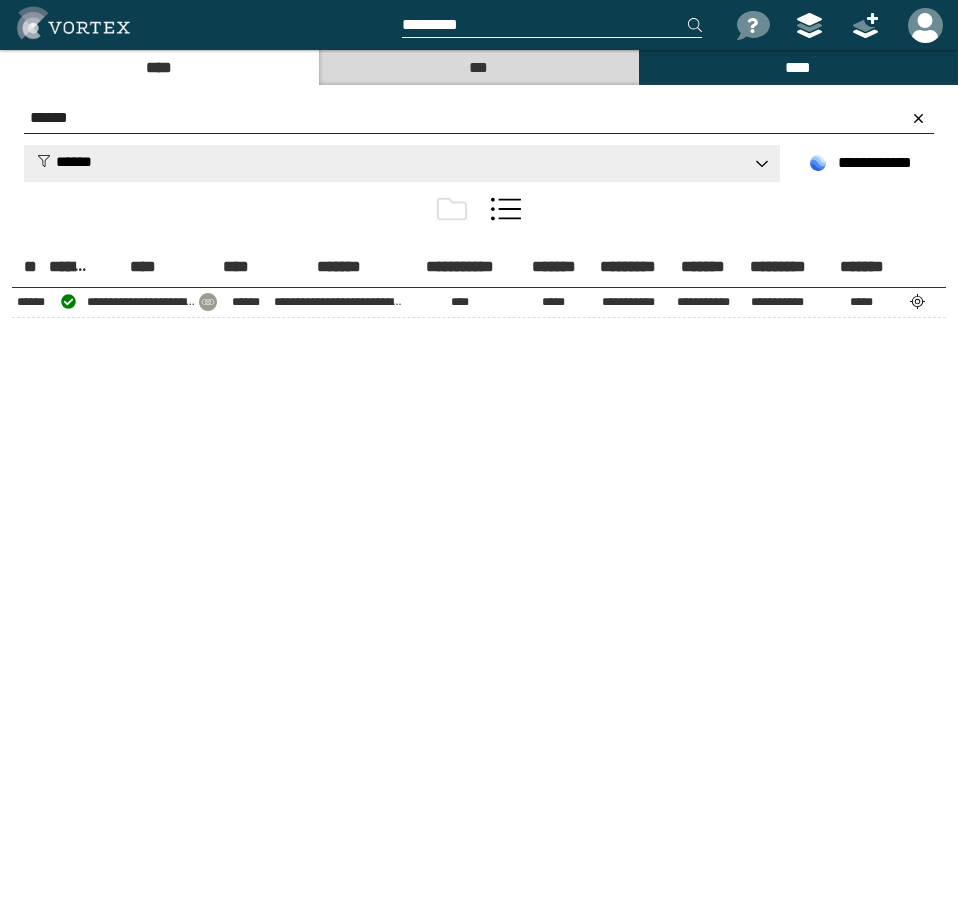 paste 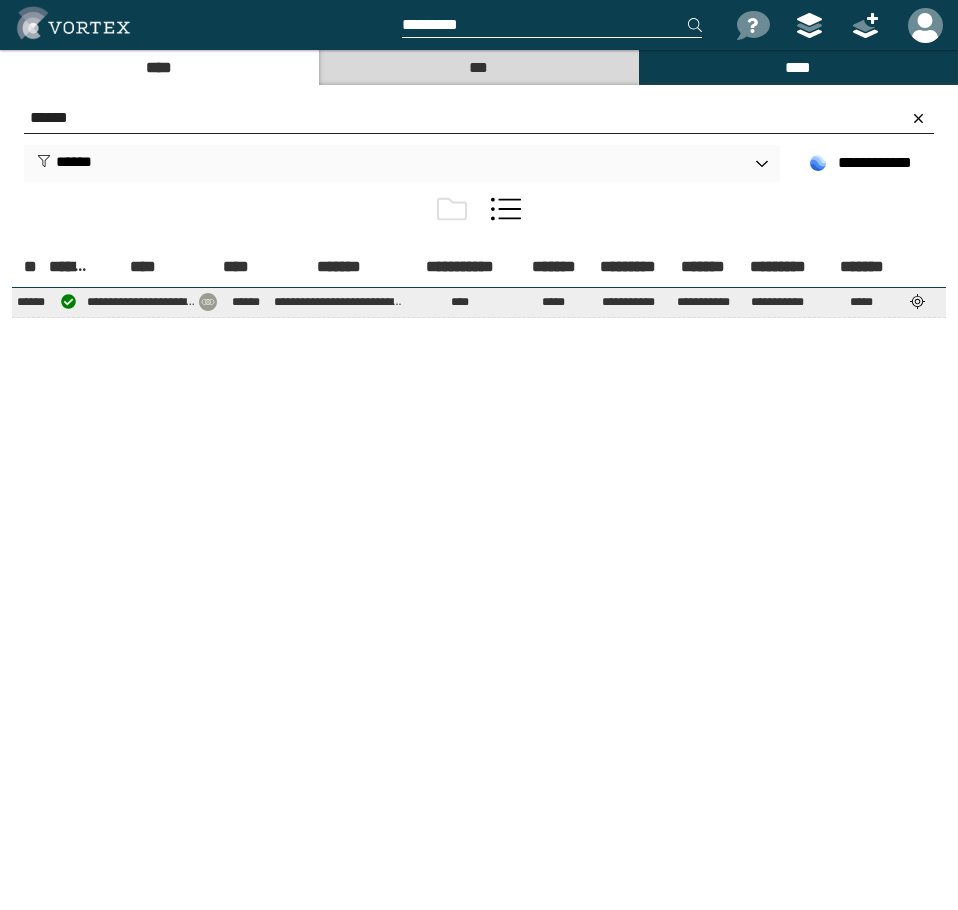 click at bounding box center (918, 301) 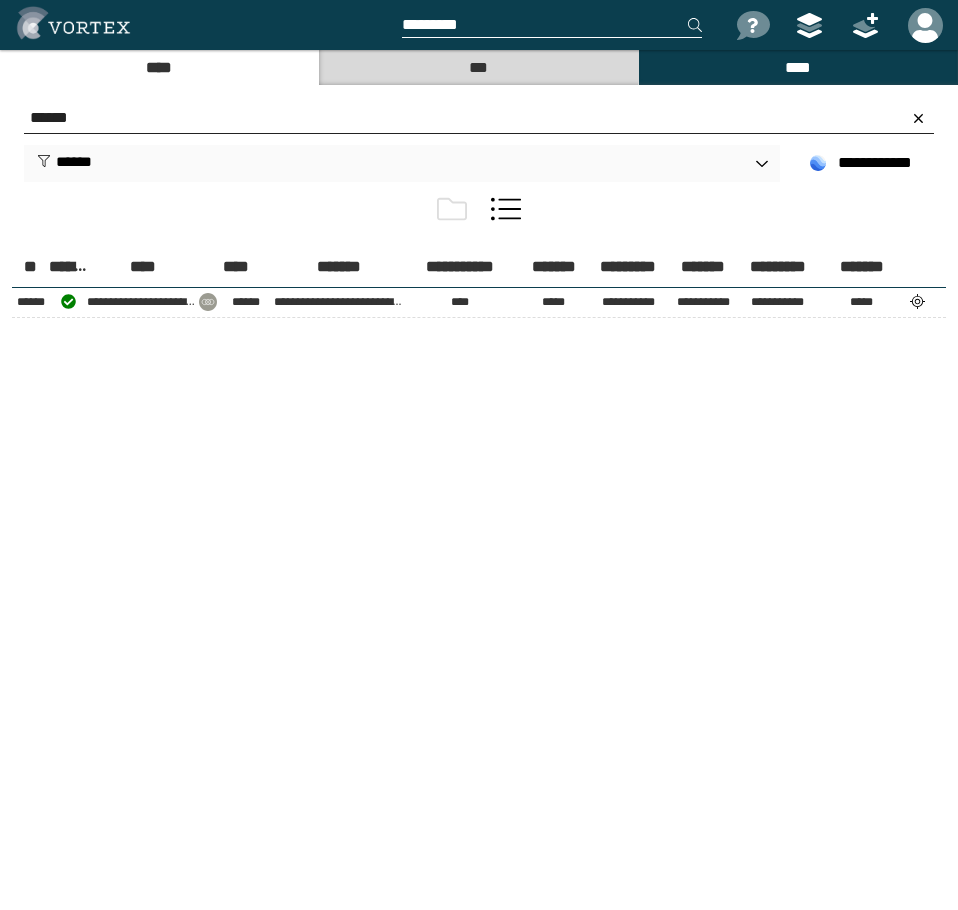 select on "*****" 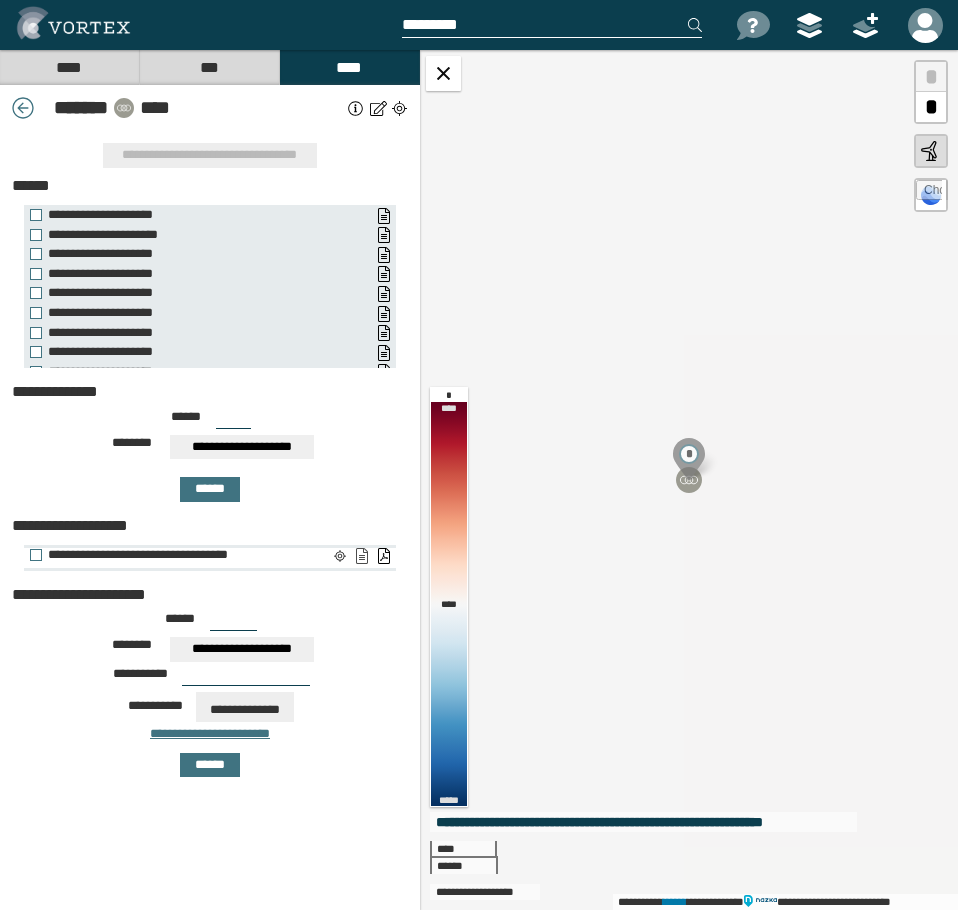 click on "**********" at bounding box center (361, 556) 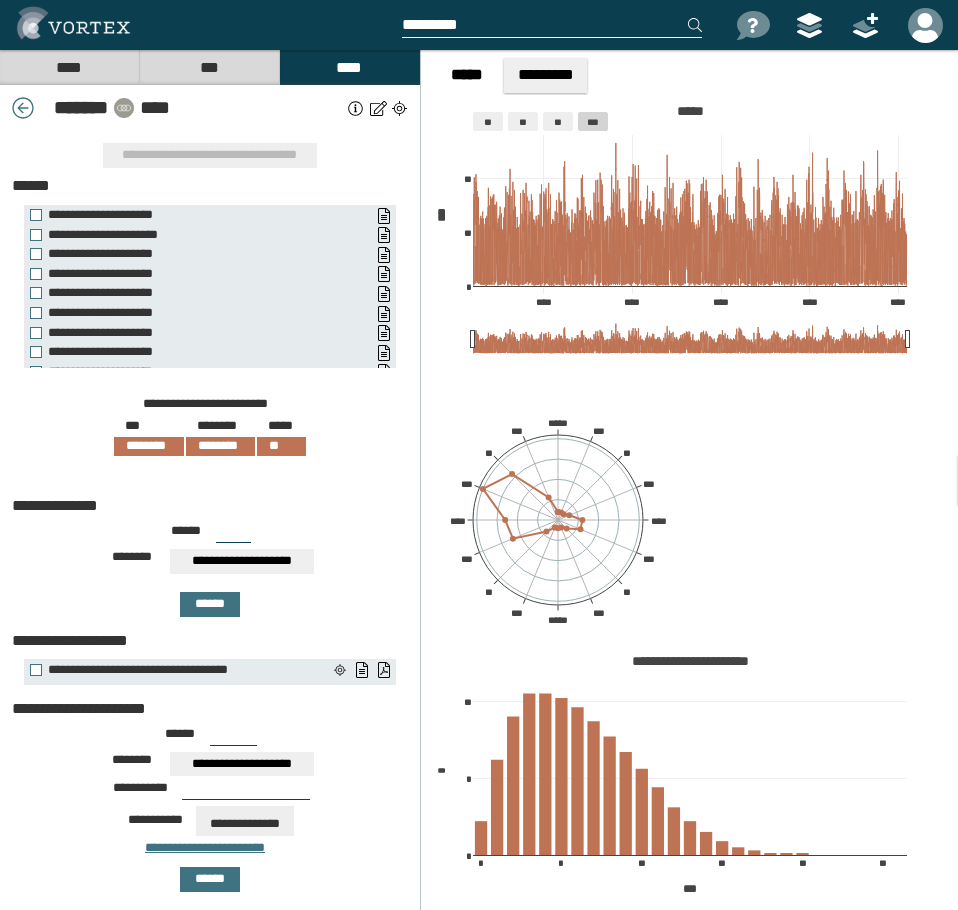 click on "****" at bounding box center [69, 67] 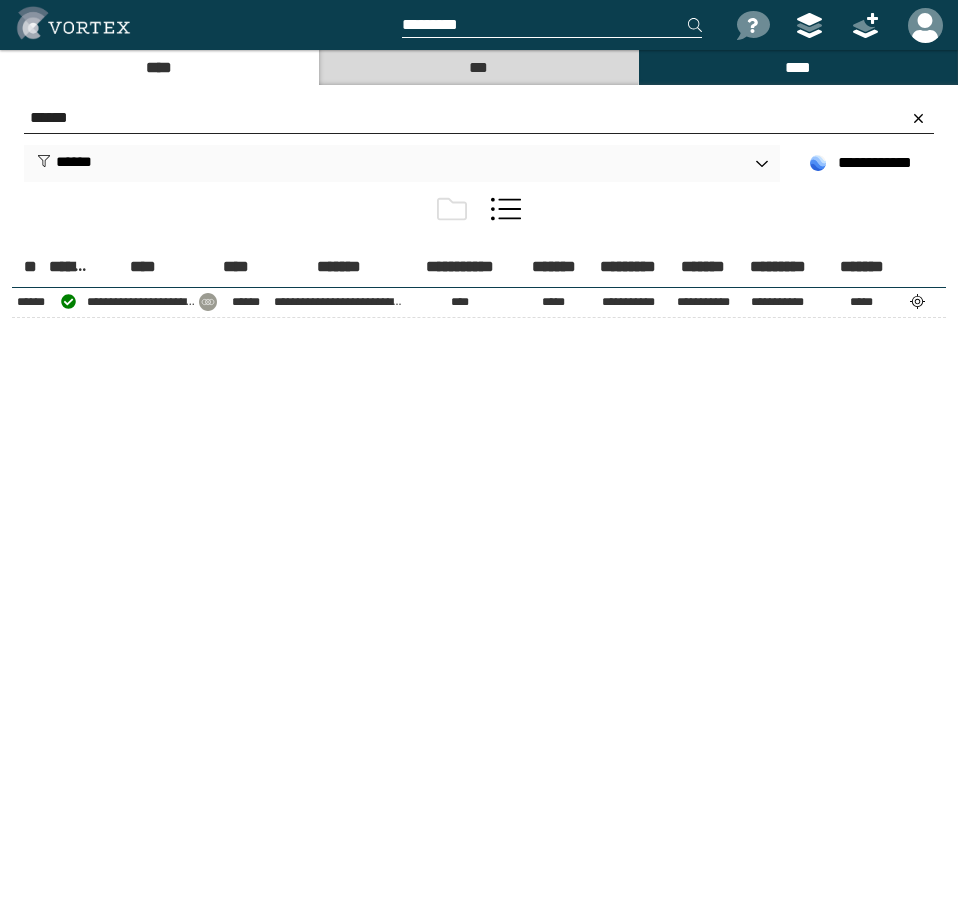 click on "******" at bounding box center (479, 118) 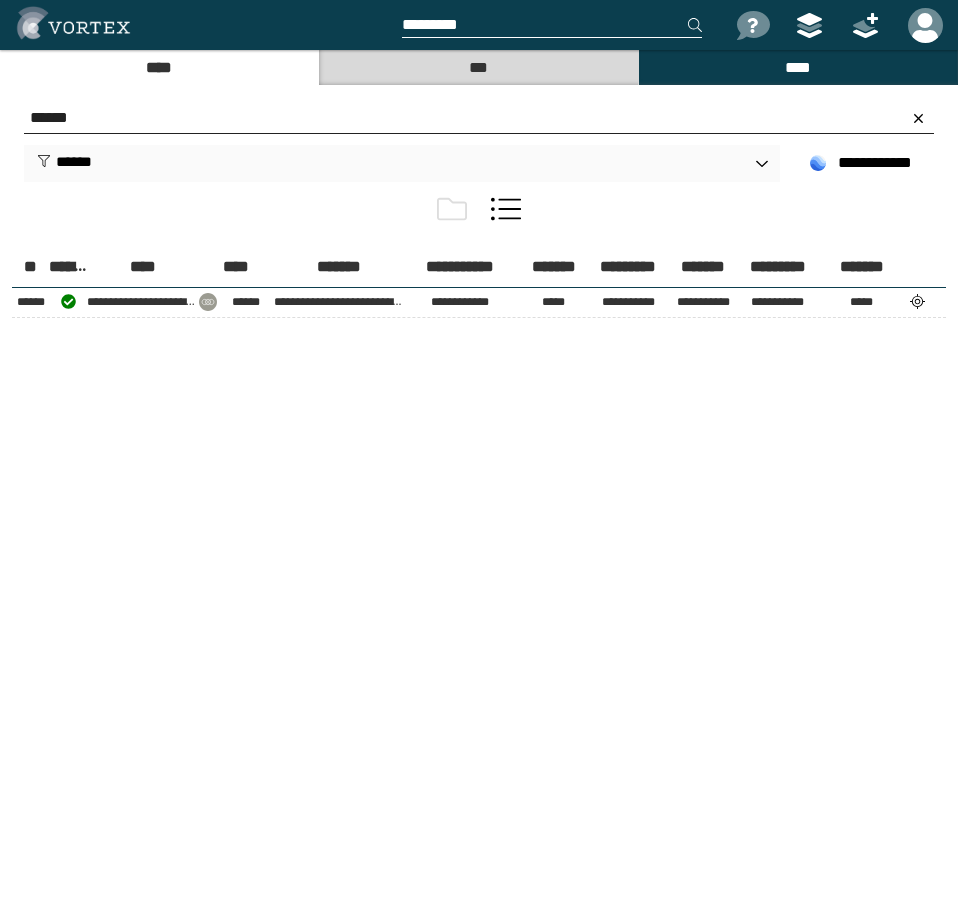 type on "******" 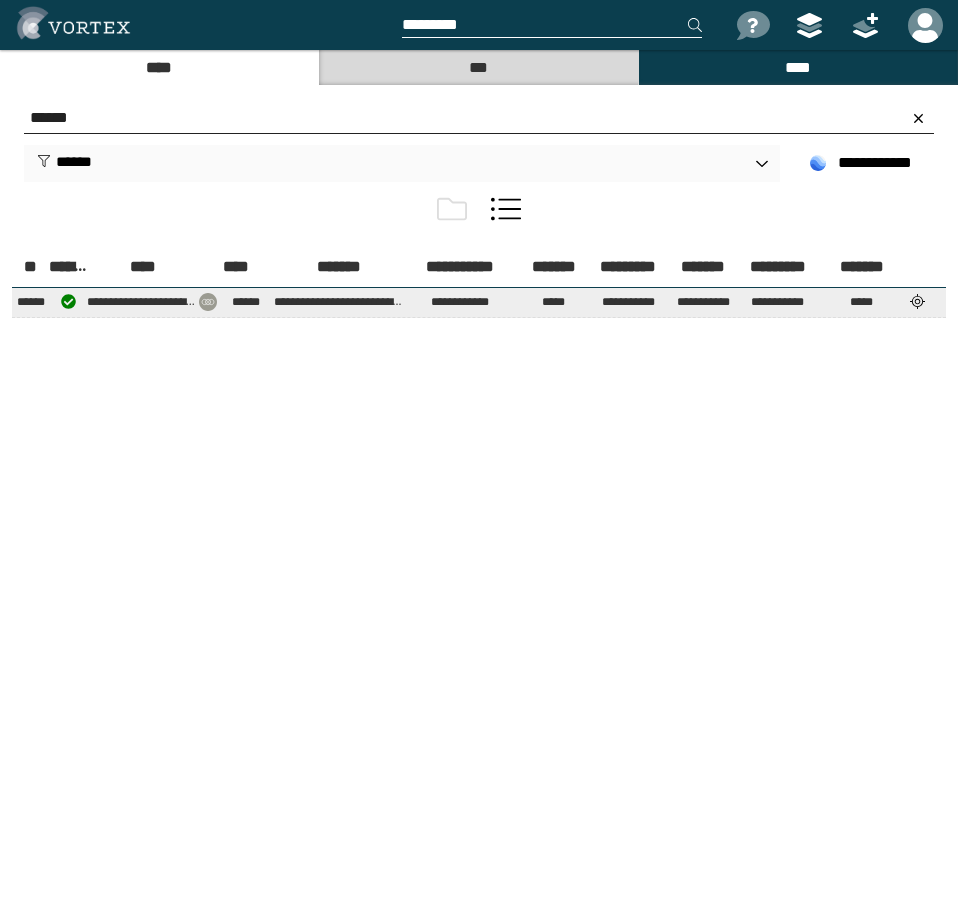 drag, startPoint x: 914, startPoint y: 289, endPoint x: 921, endPoint y: 302, distance: 14.764823 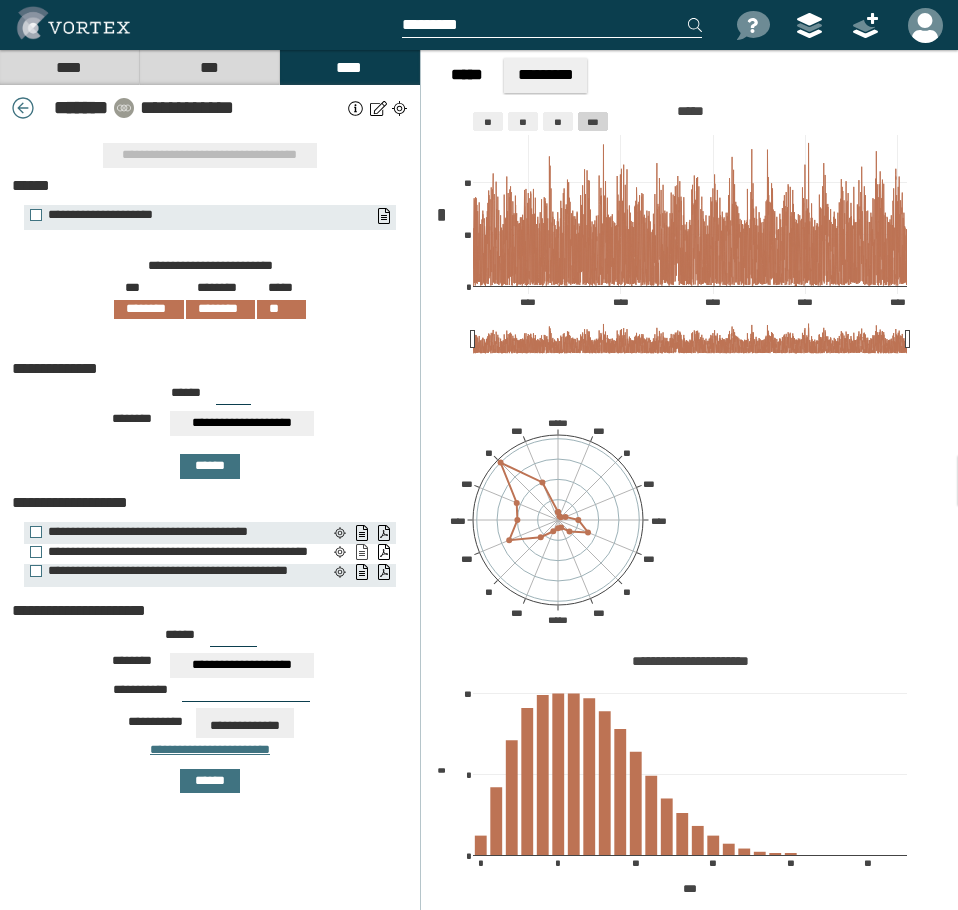 click on "**********" at bounding box center [361, 552] 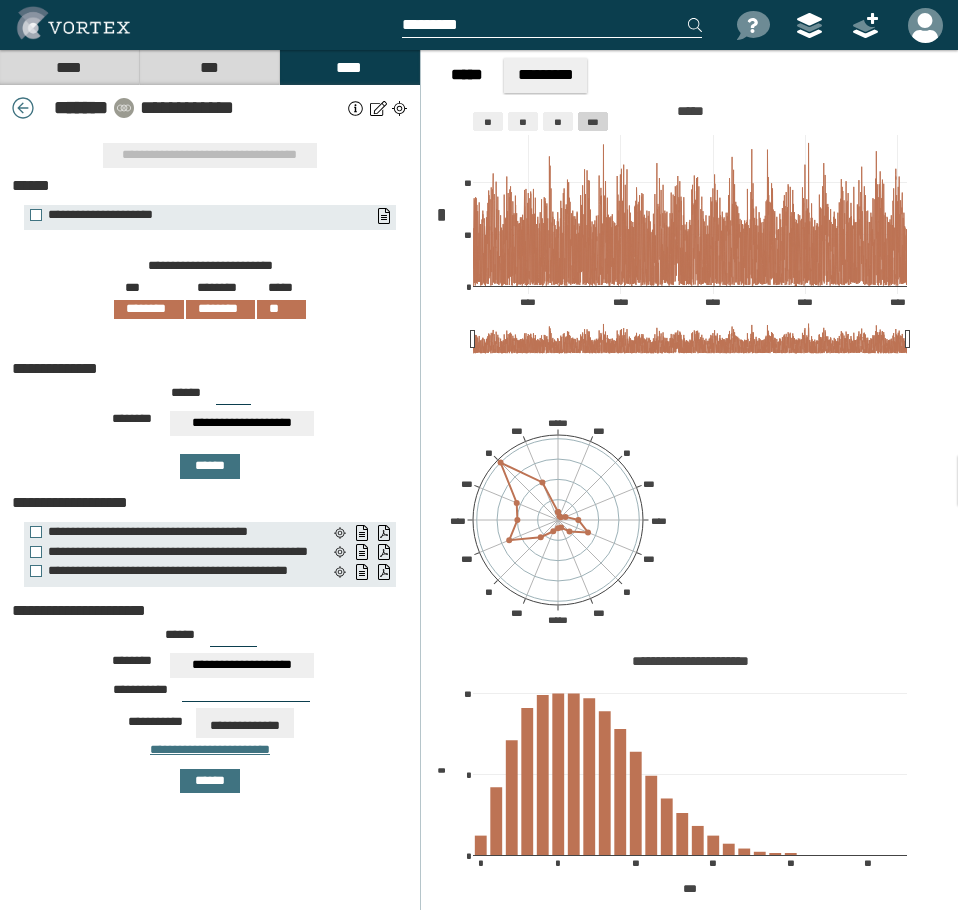 click on "****" at bounding box center [69, 67] 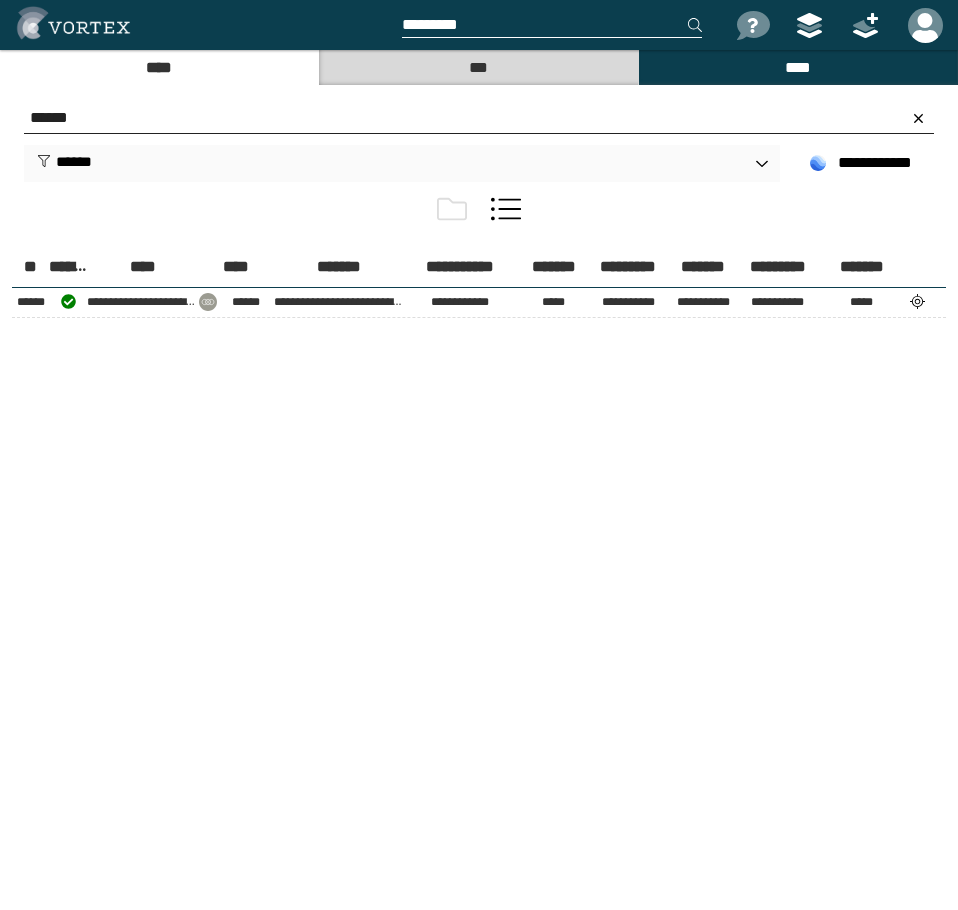click on "******" at bounding box center (479, 118) 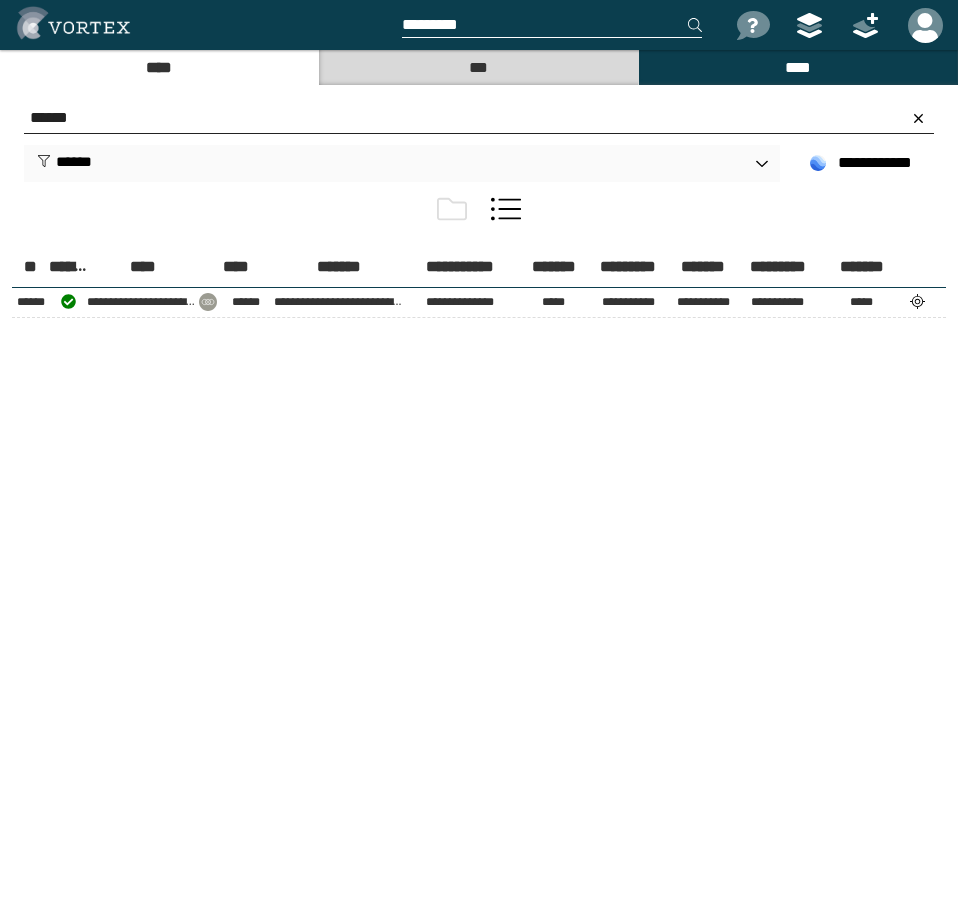 type on "******" 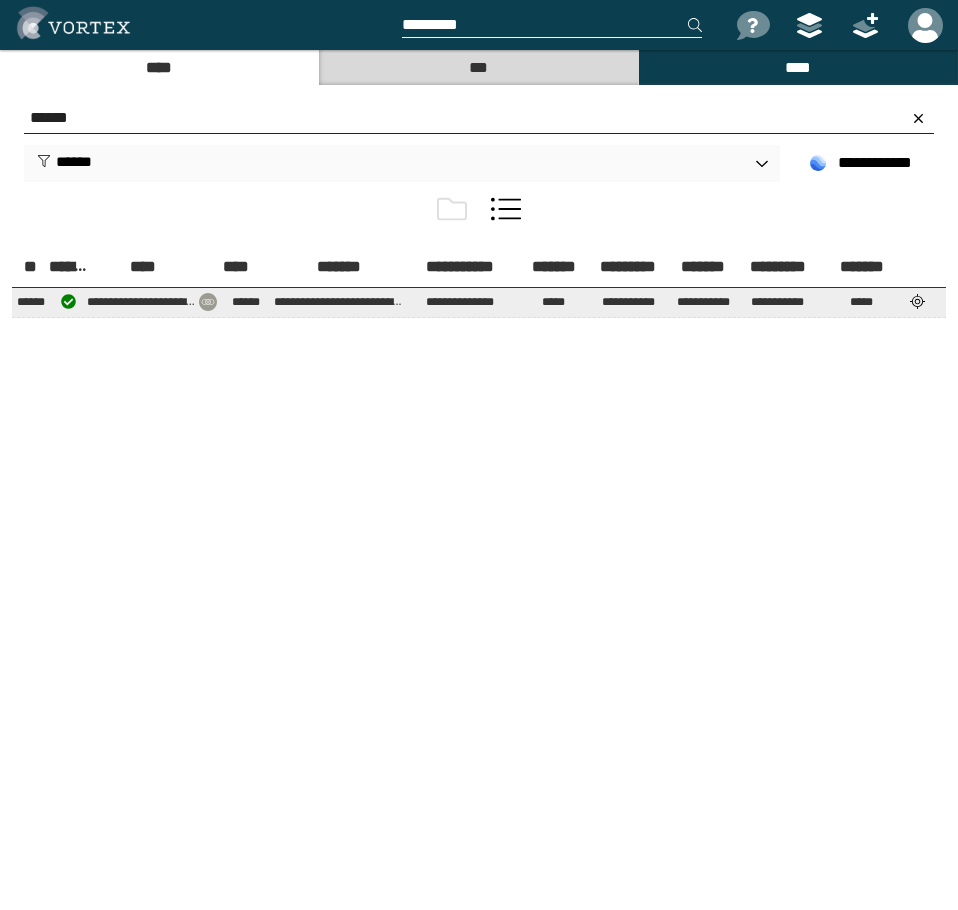 click at bounding box center [918, 301] 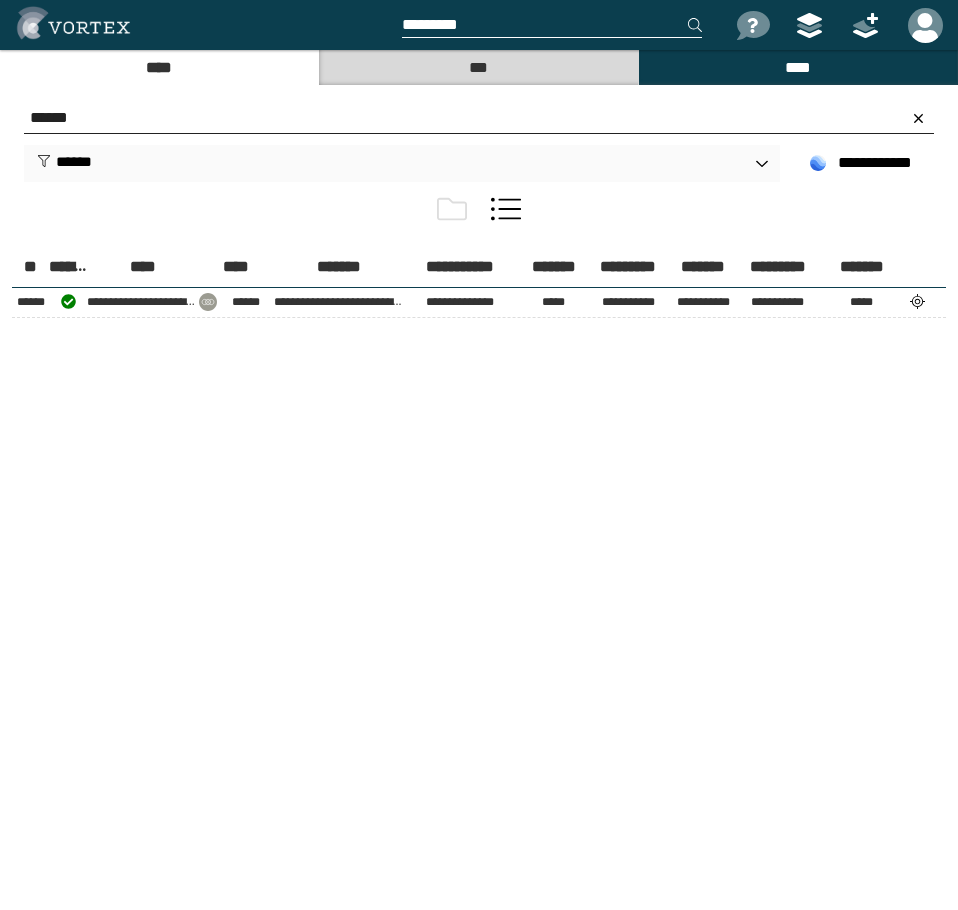 select on "*****" 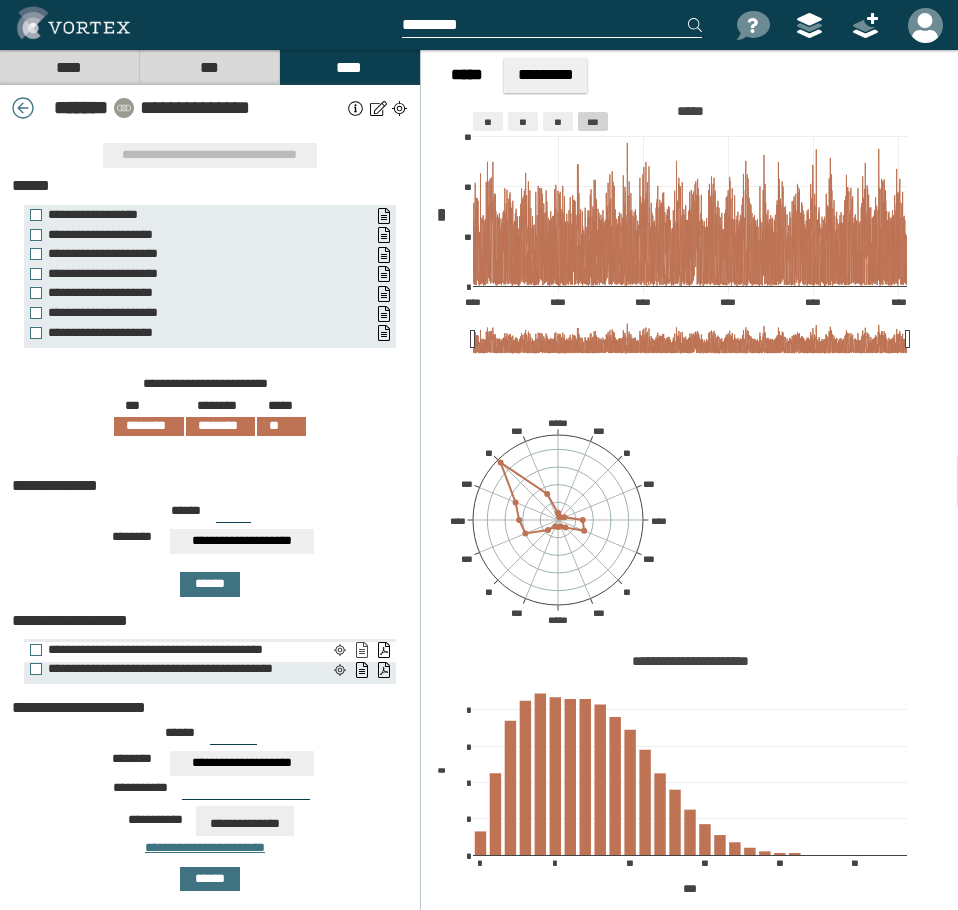 click on "**********" at bounding box center (361, 650) 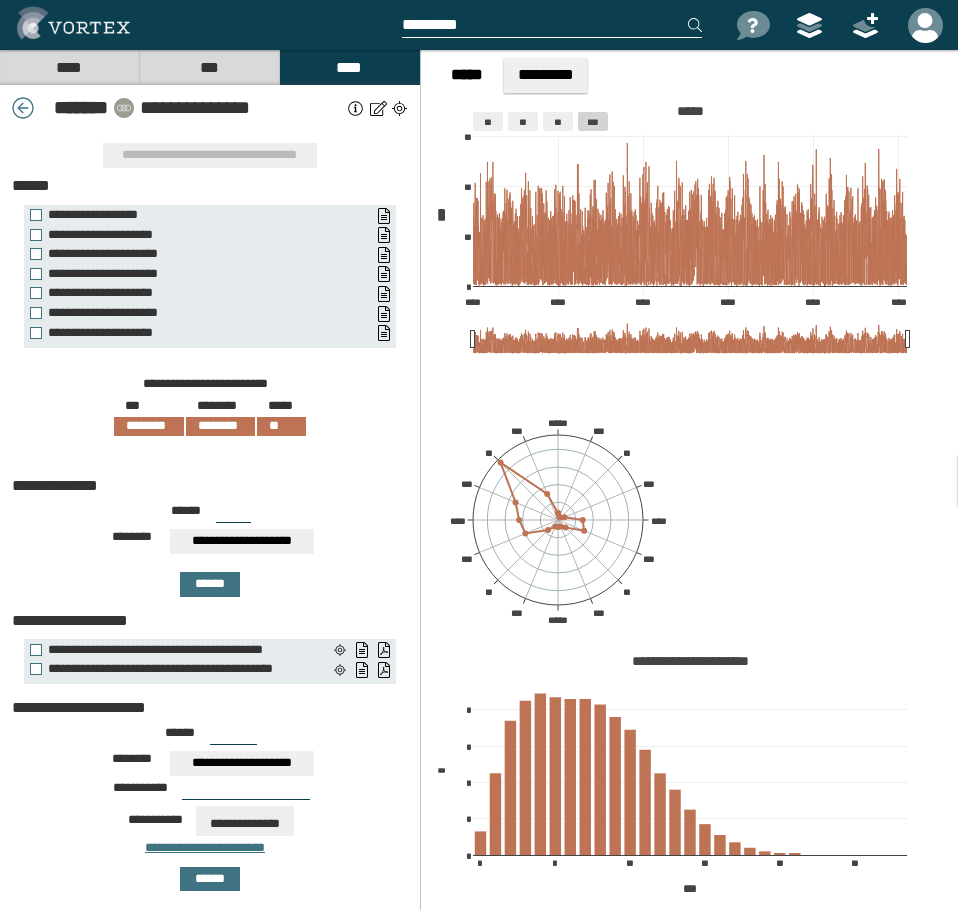 click on "****" at bounding box center (69, 67) 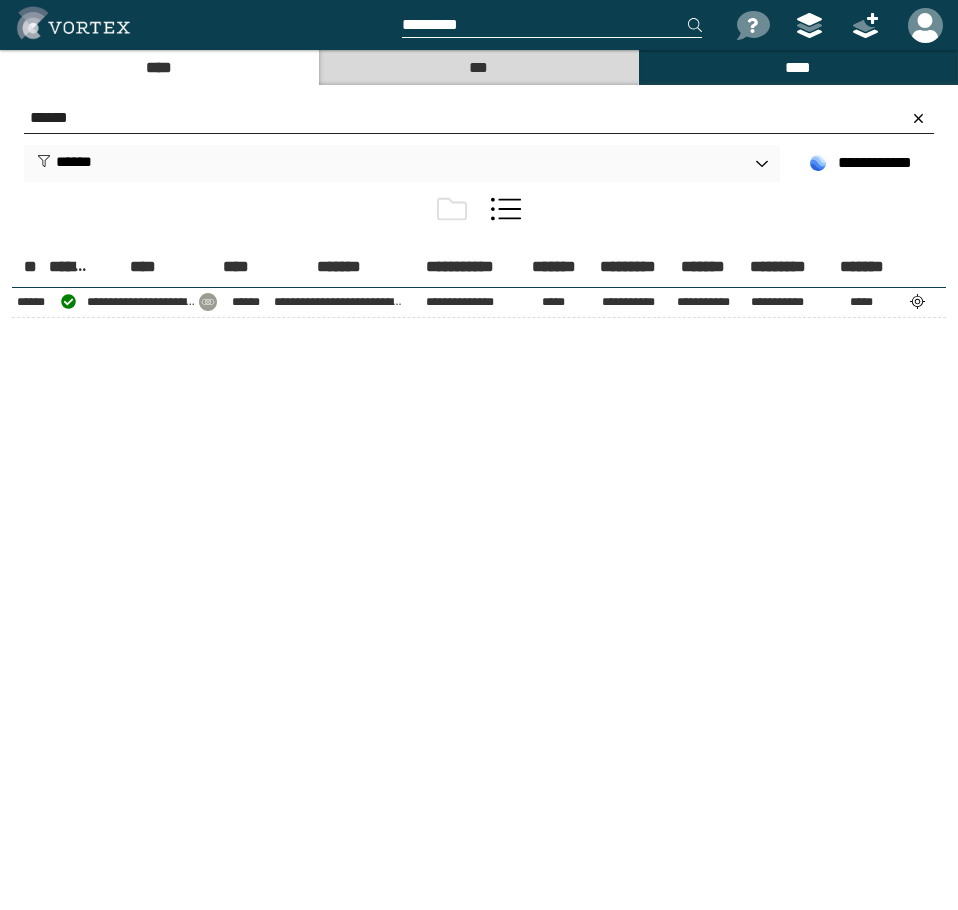 click on "******" at bounding box center (479, 118) 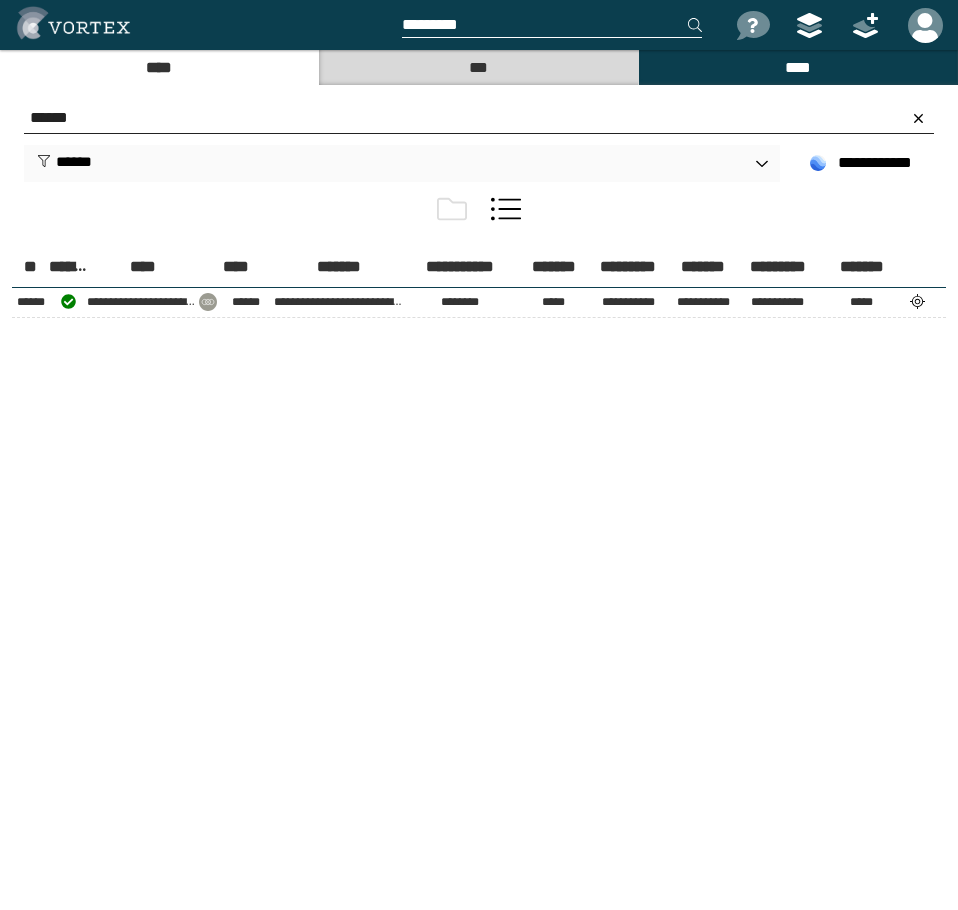 type on "******" 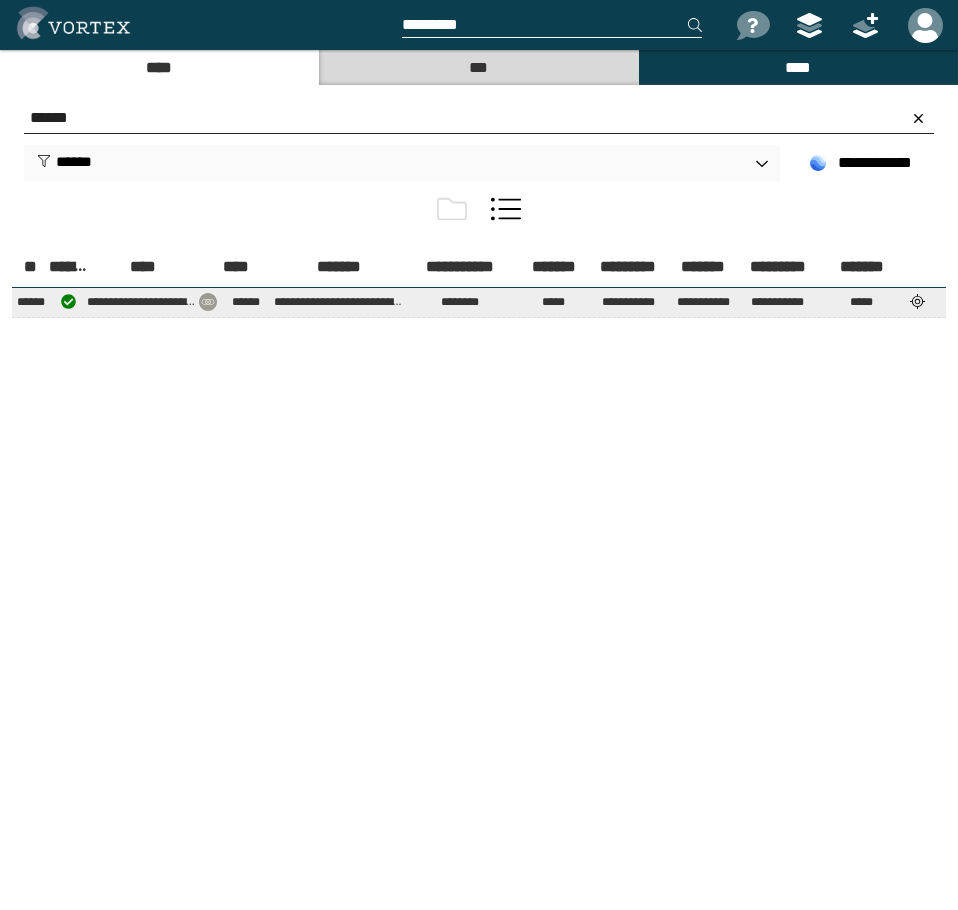 click at bounding box center [918, 301] 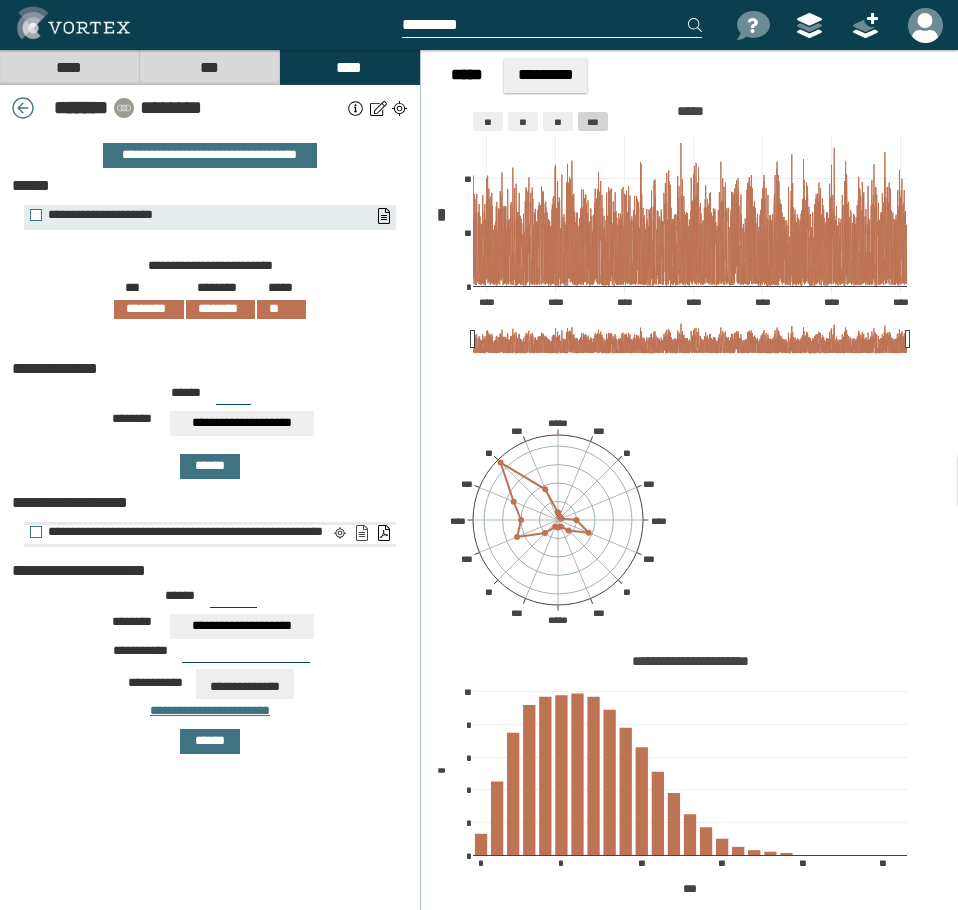 click on "**********" at bounding box center [361, 533] 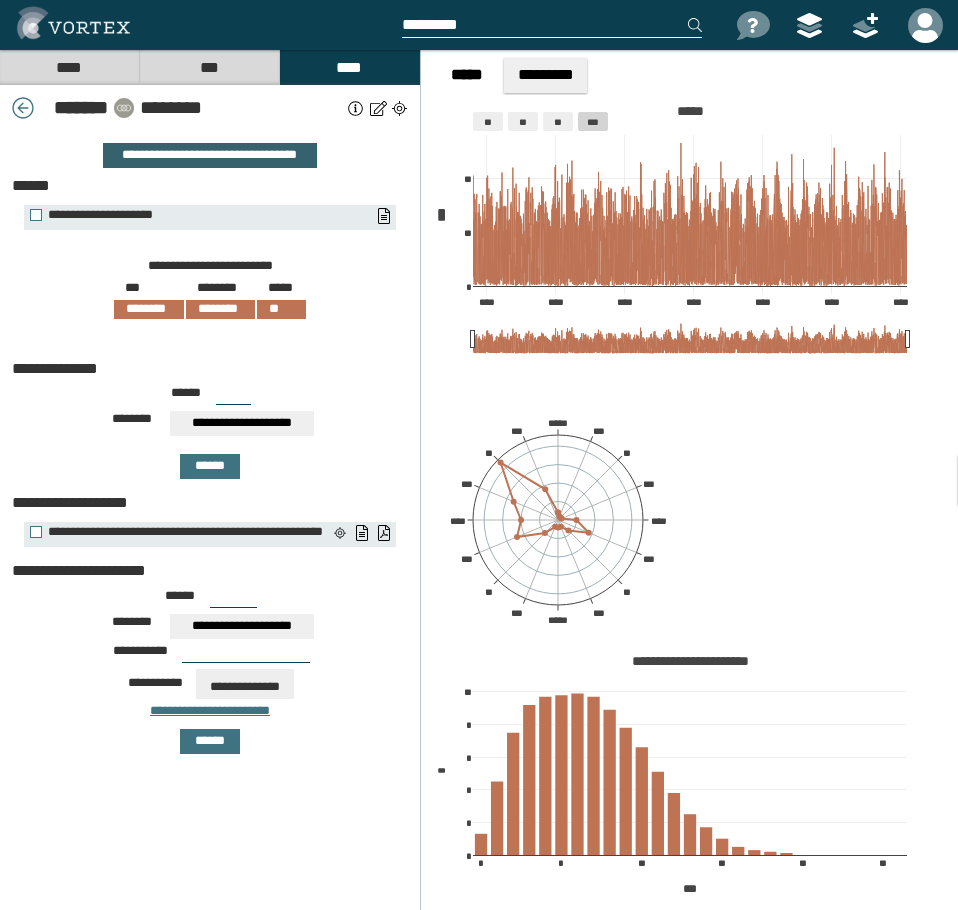 click on "**********" at bounding box center [210, 155] 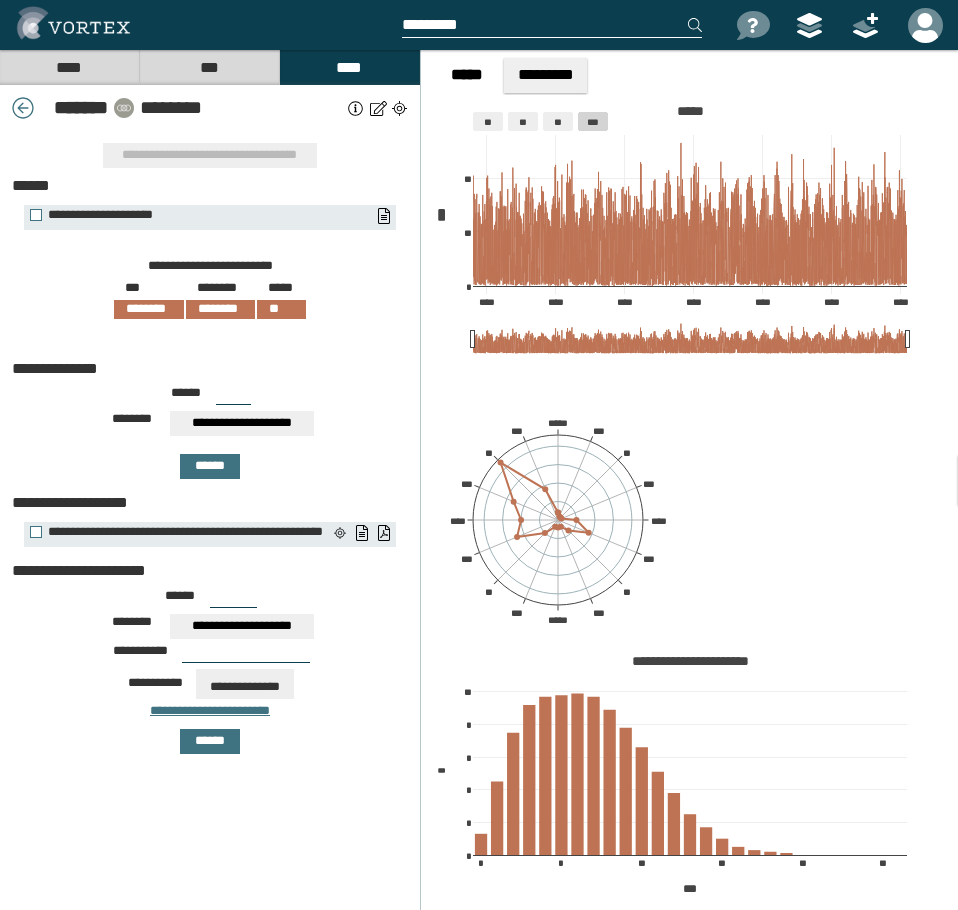click on "****" at bounding box center (69, 67) 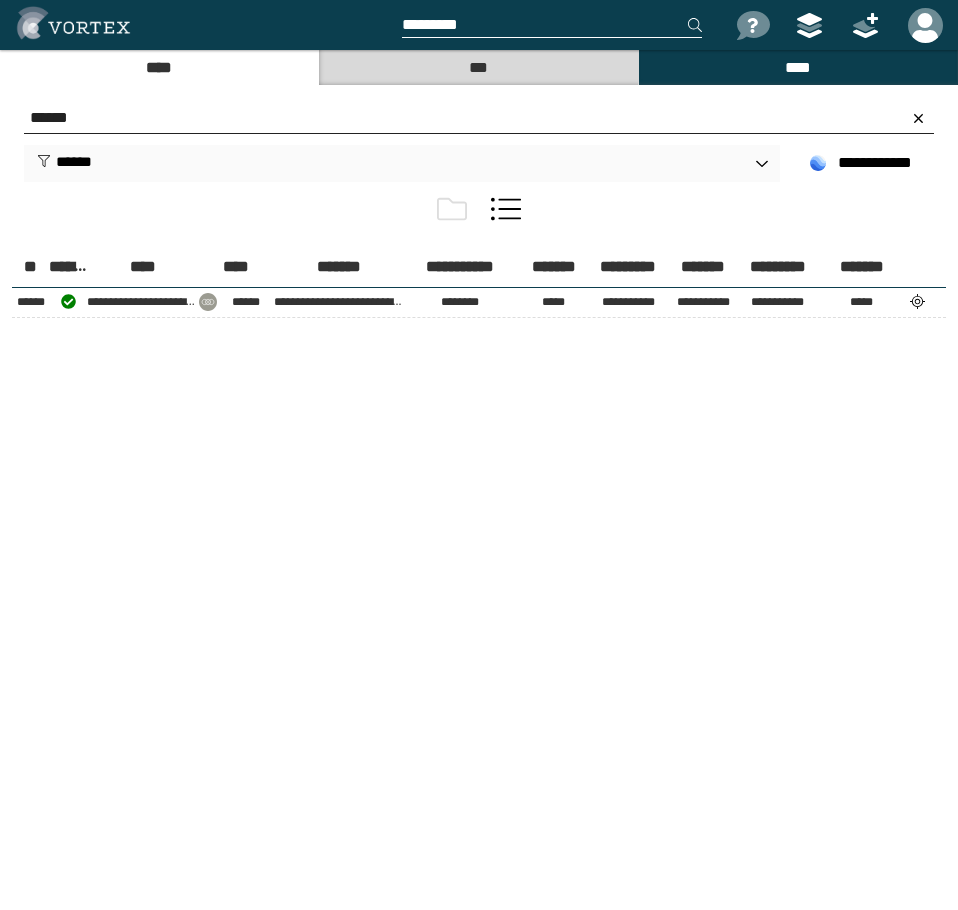 click on "******" at bounding box center (479, 118) 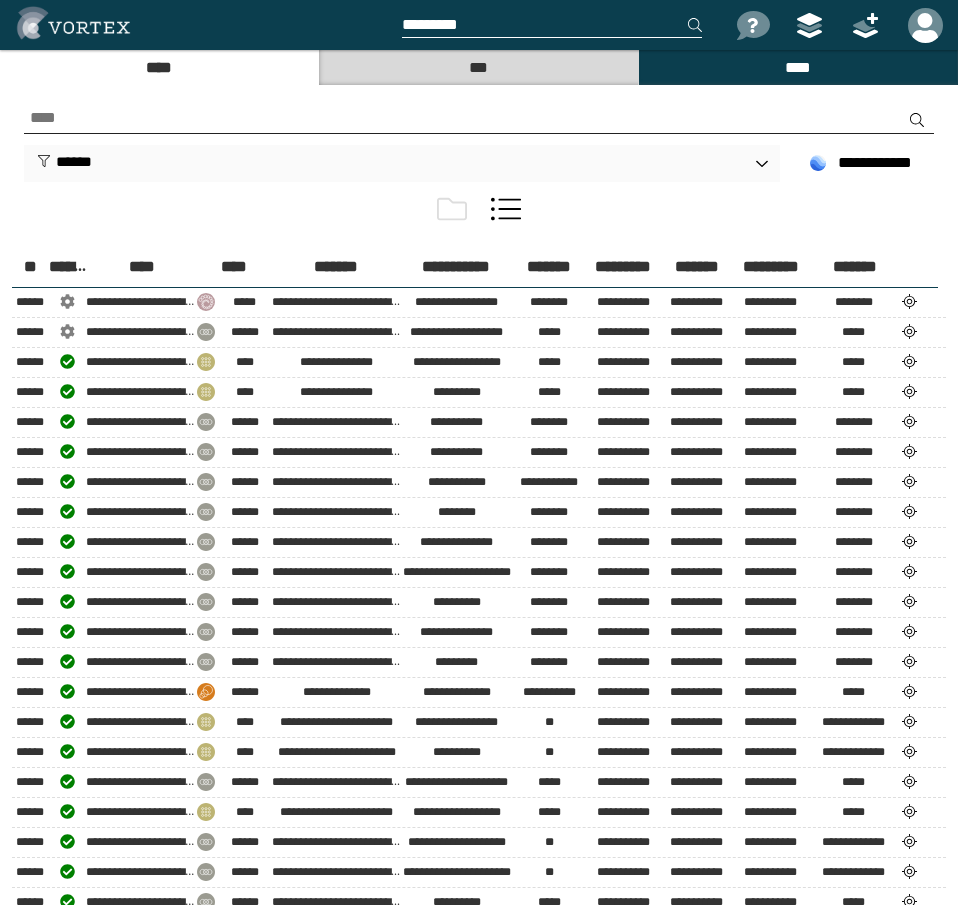 click at bounding box center (479, 118) 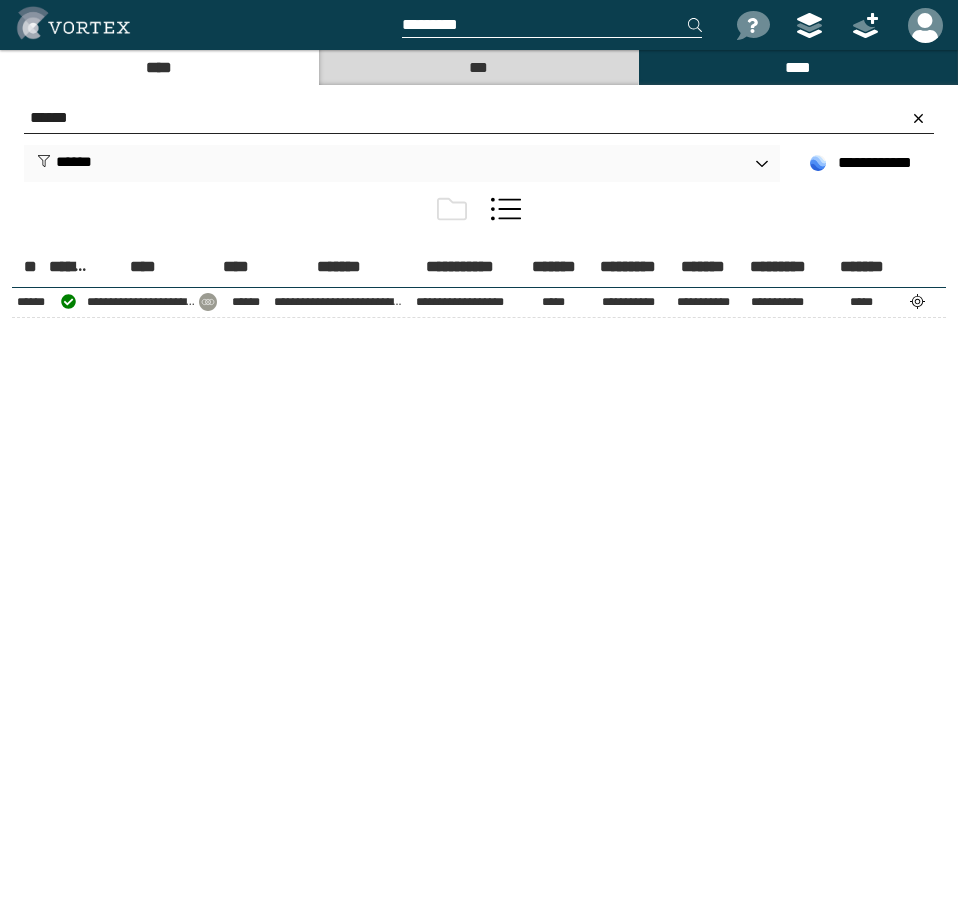 type on "******" 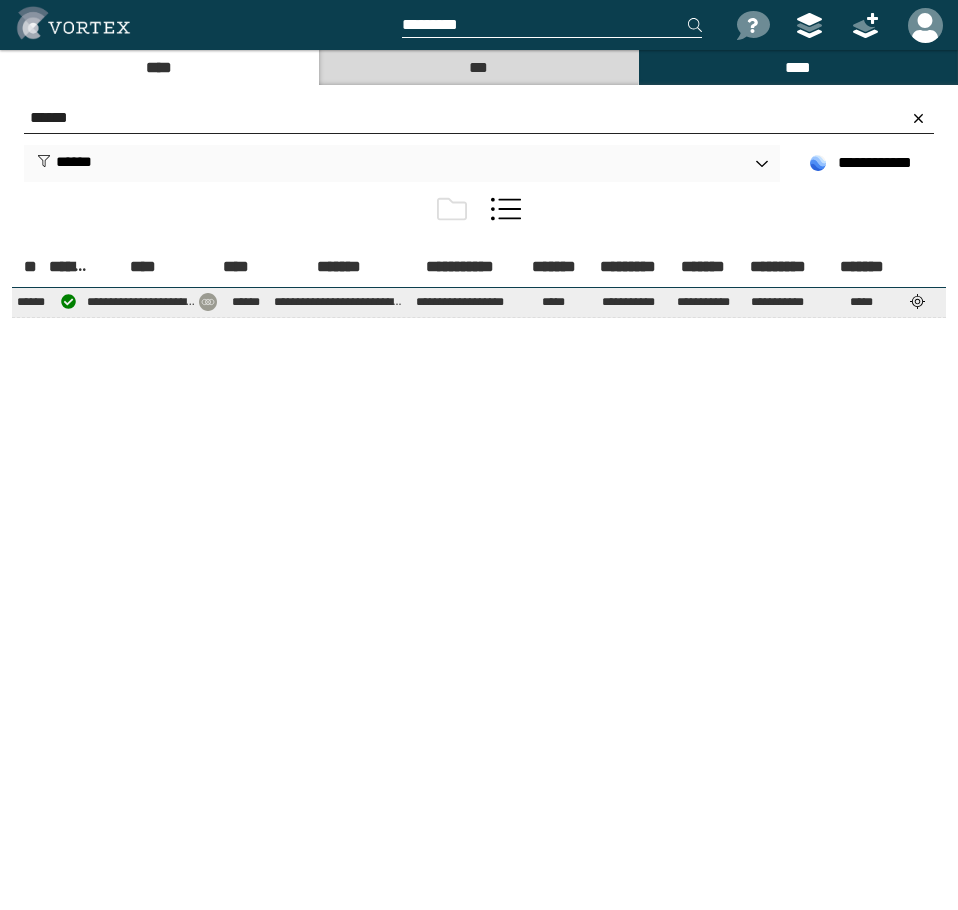 click at bounding box center [918, 301] 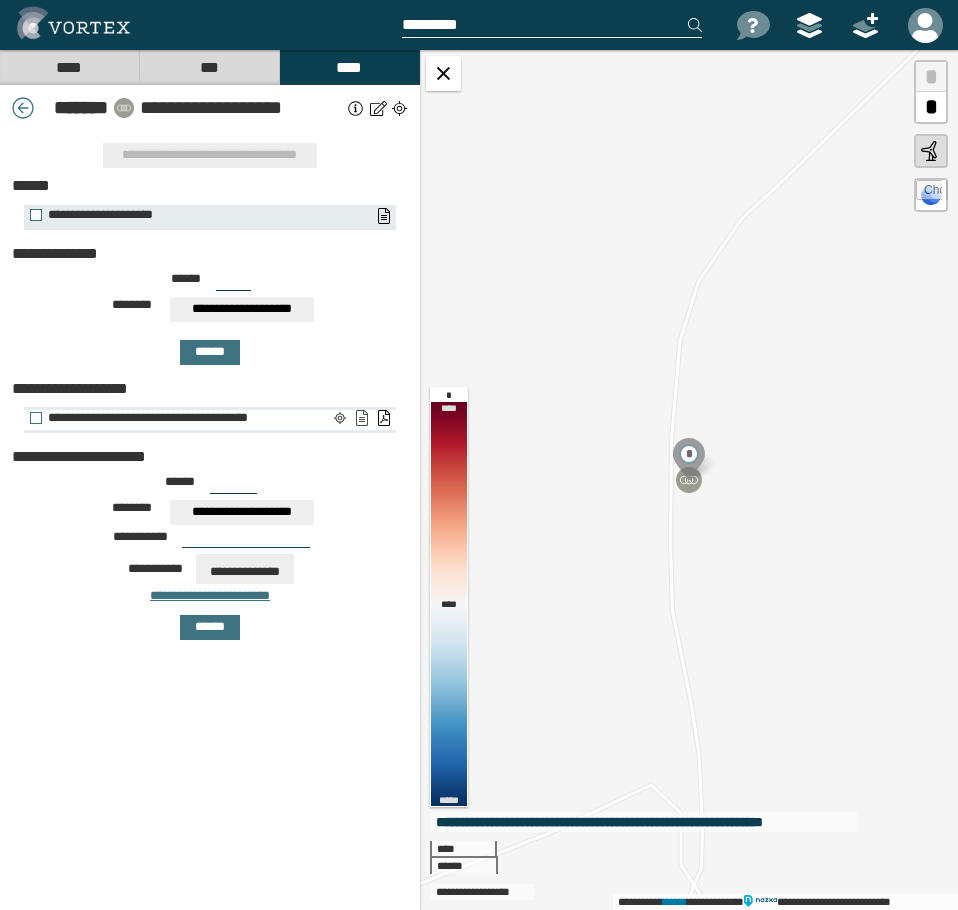click on "**********" at bounding box center [210, 520] 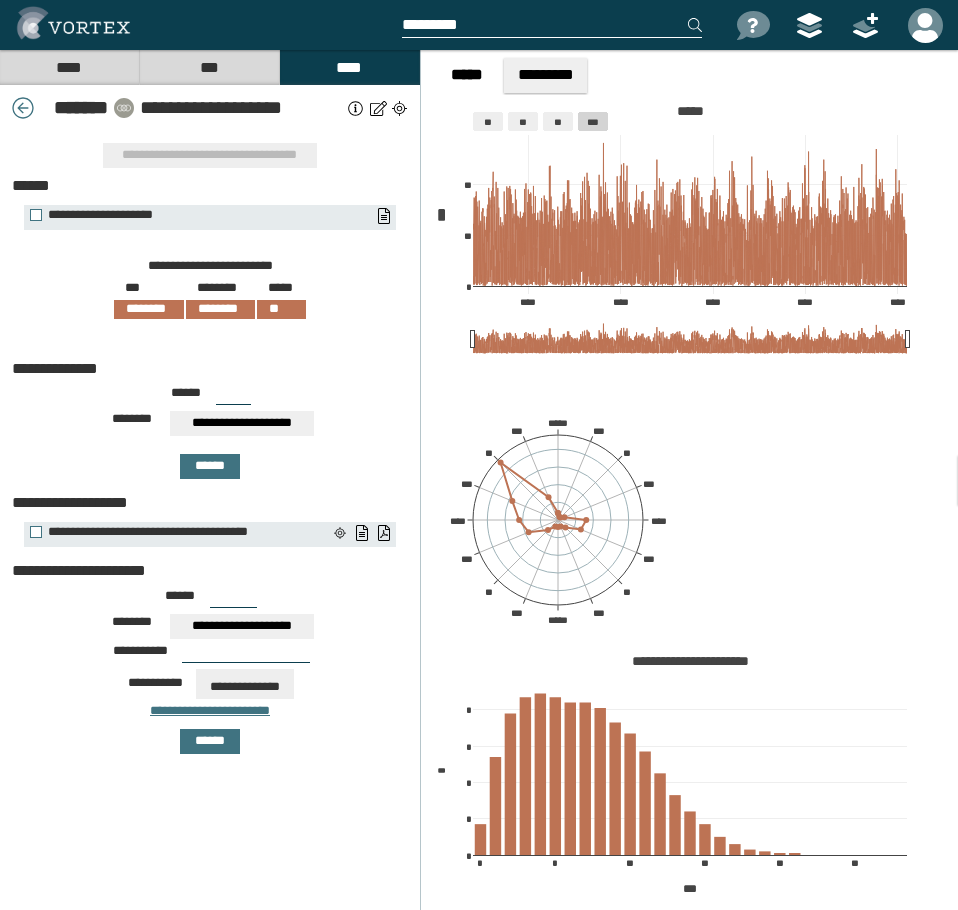 click on "***** *" at bounding box center (210, 186) 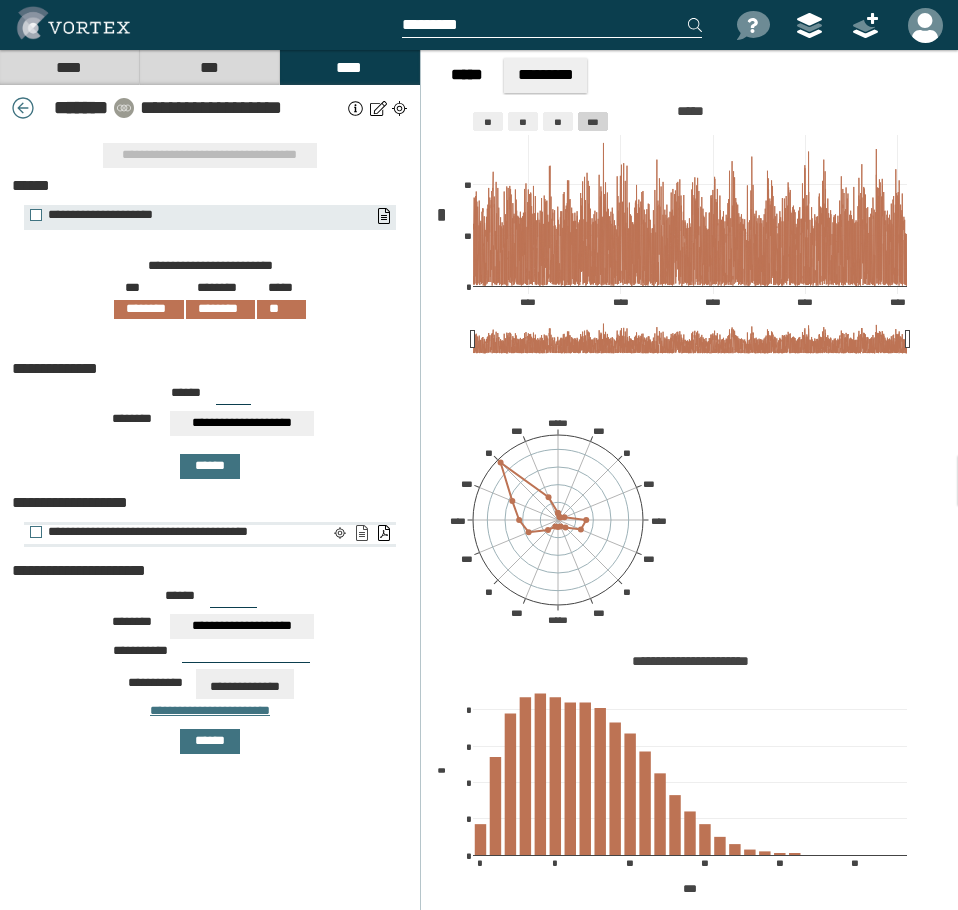 click on "**********" at bounding box center (361, 533) 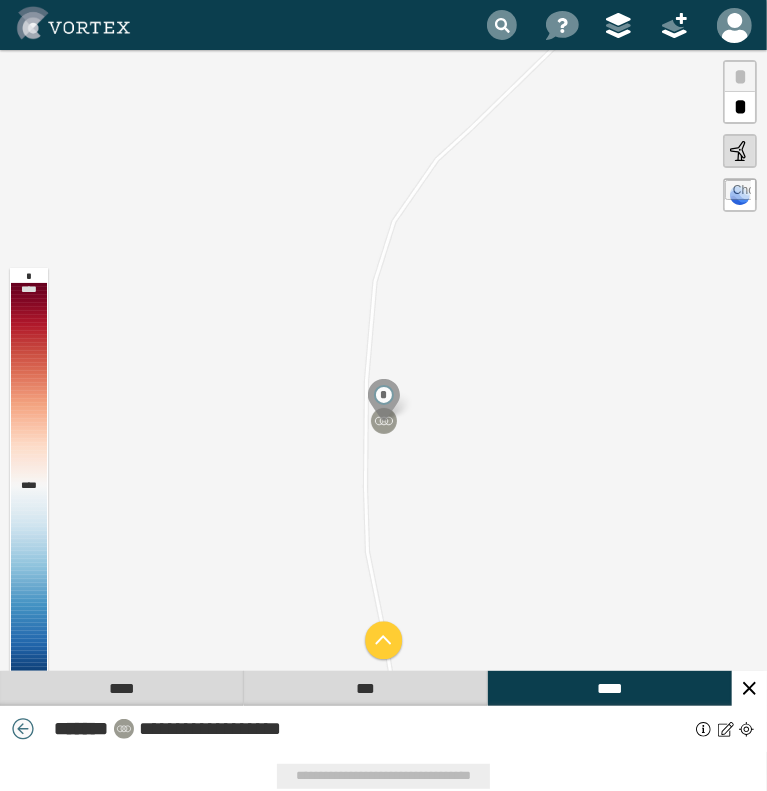 click at bounding box center [23, 729] 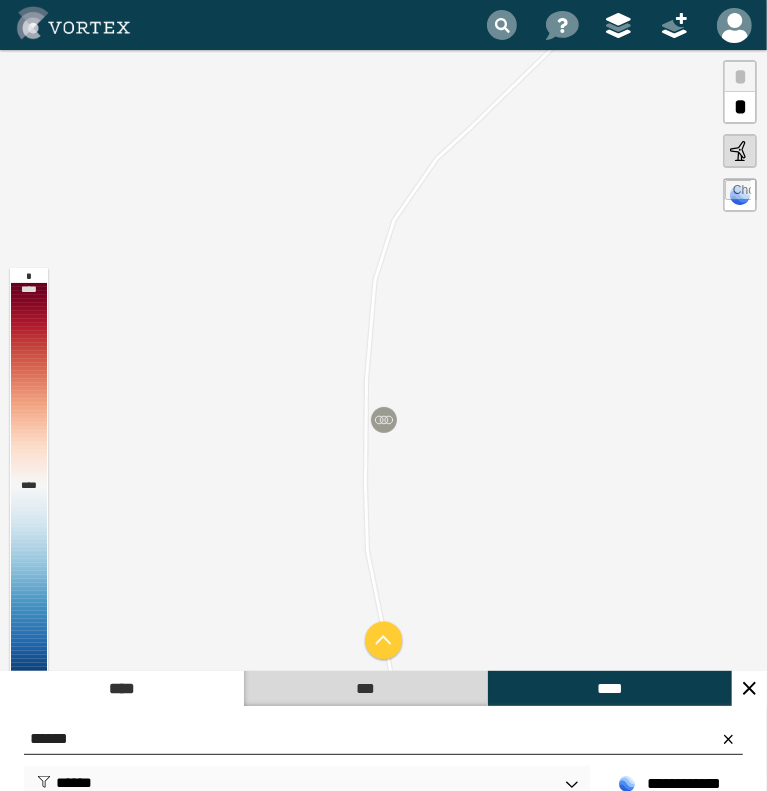 click on "******" at bounding box center (383, 739) 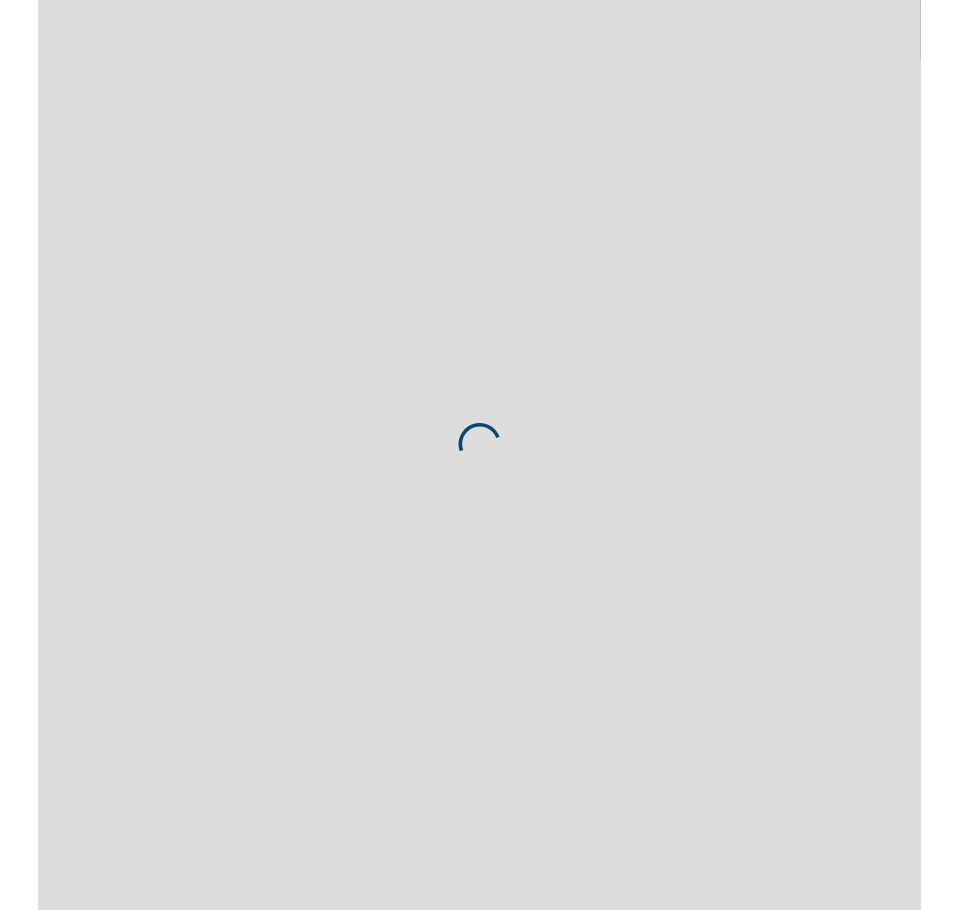 scroll, scrollTop: 0, scrollLeft: 0, axis: both 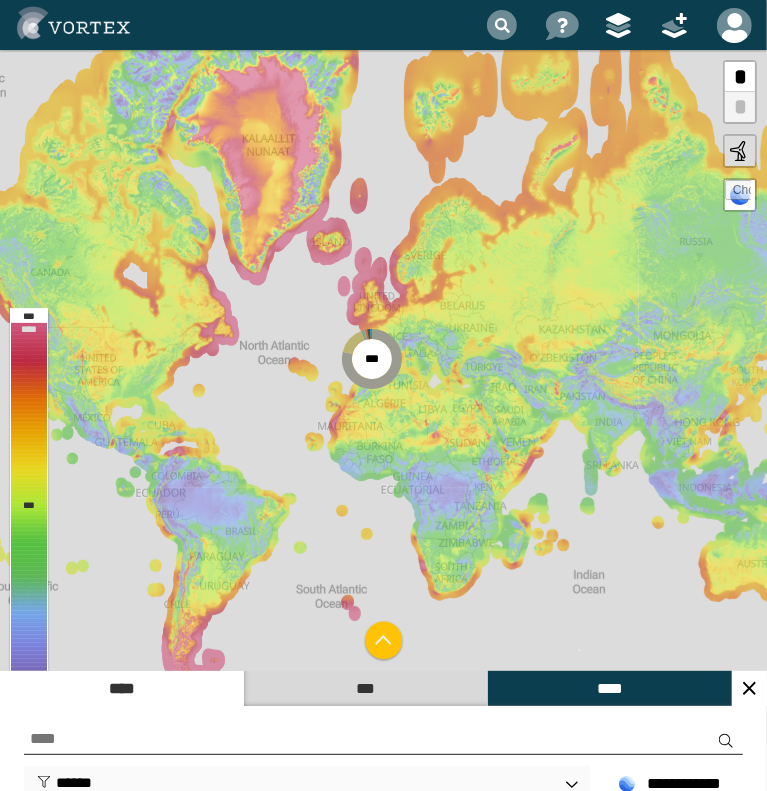 click at bounding box center (384, 641) 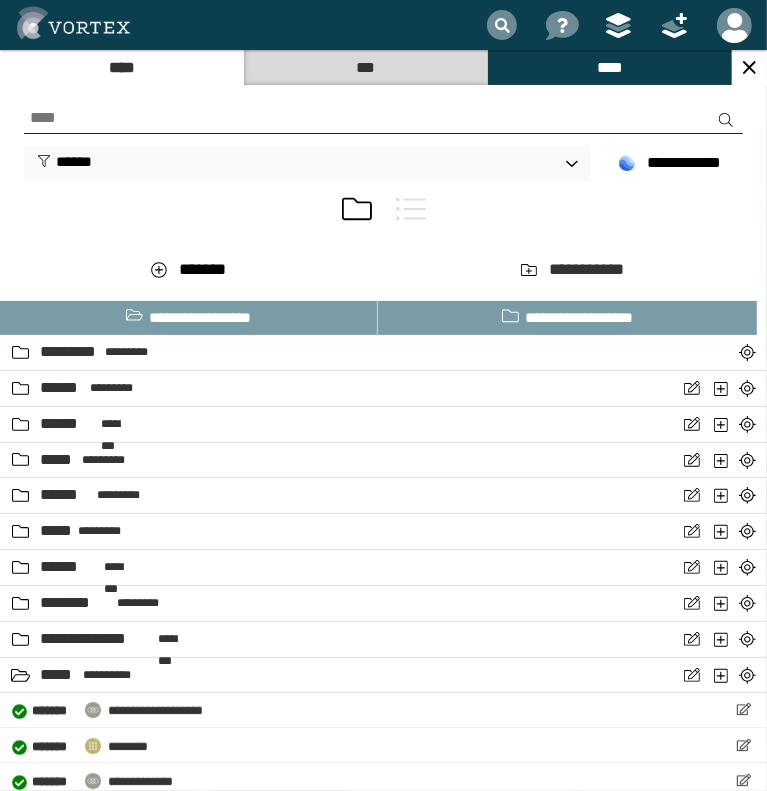 click at bounding box center [383, 118] 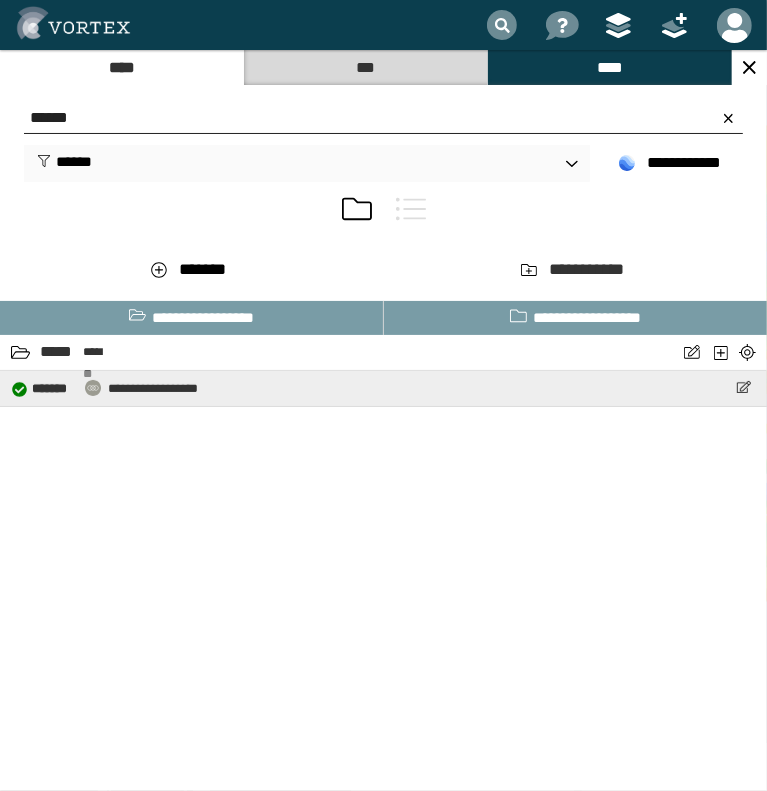 type on "******" 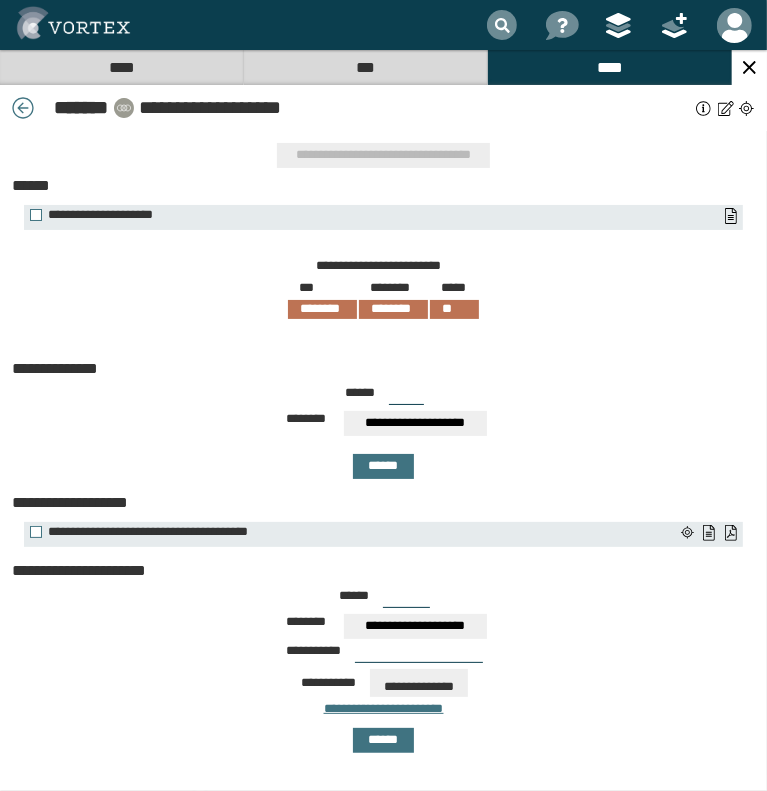 click on "some text here" at bounding box center [383, 426] 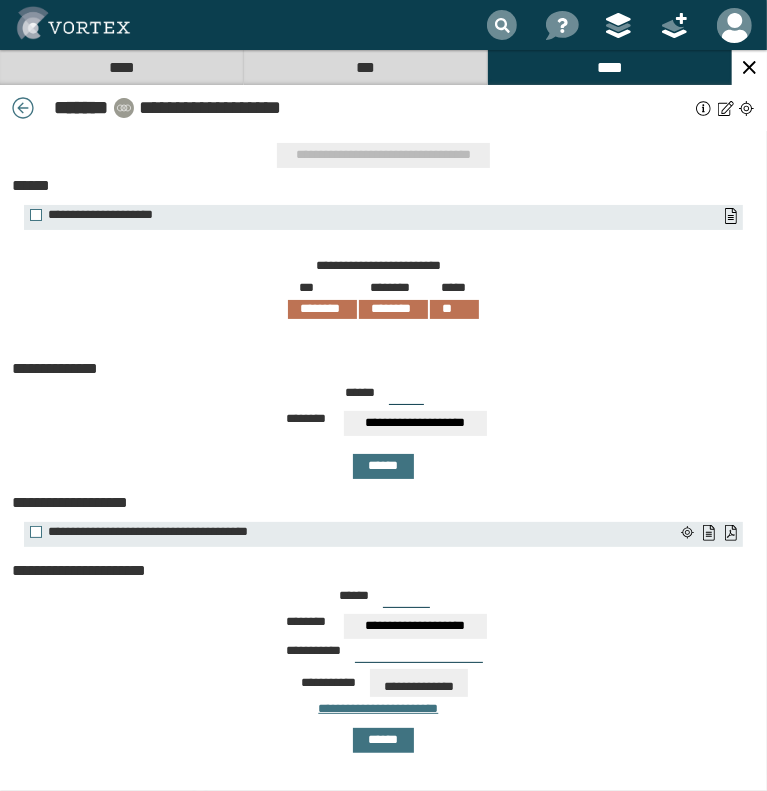 click on "****" at bounding box center [121, 67] 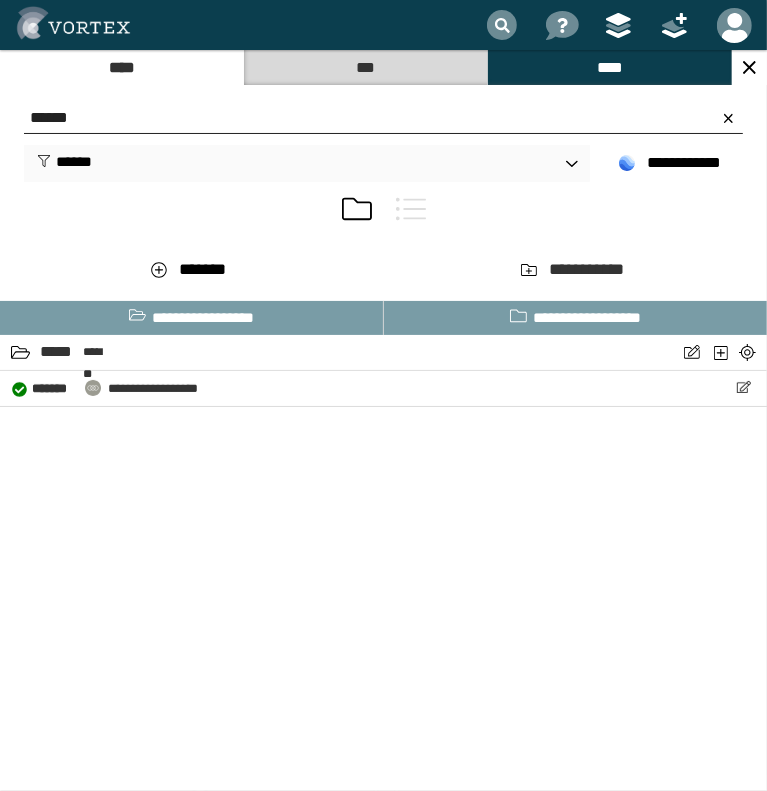 click on "******" at bounding box center [383, 118] 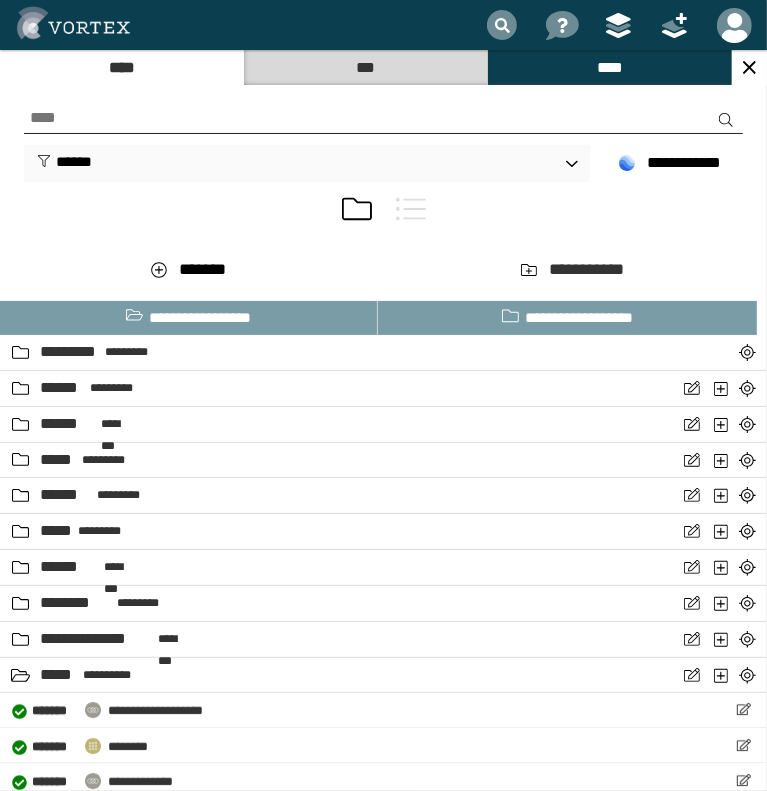 drag, startPoint x: 300, startPoint y: 99, endPoint x: 276, endPoint y: 118, distance: 30.610456 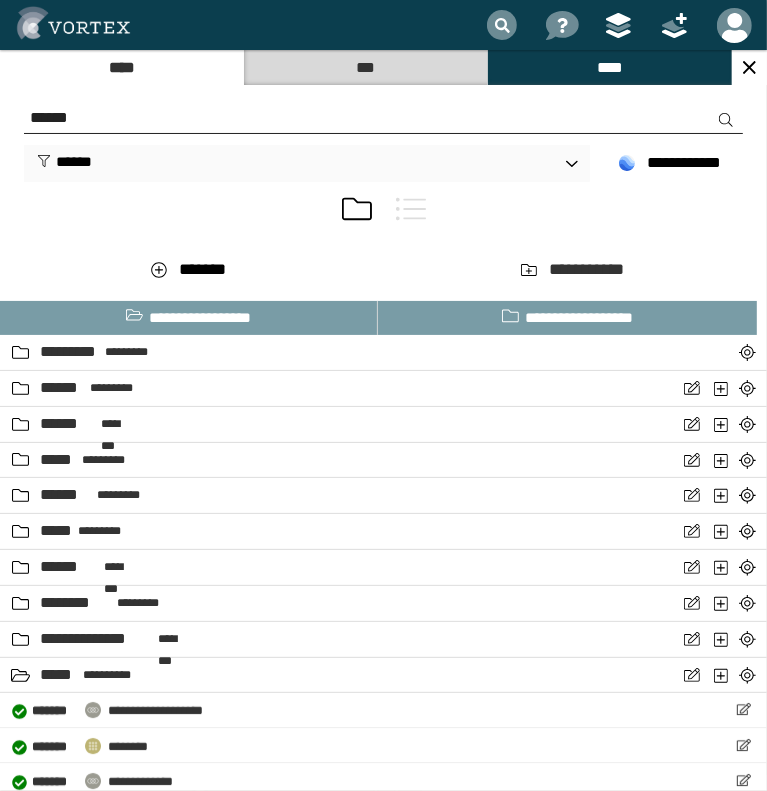 click on "******" at bounding box center [383, 118] 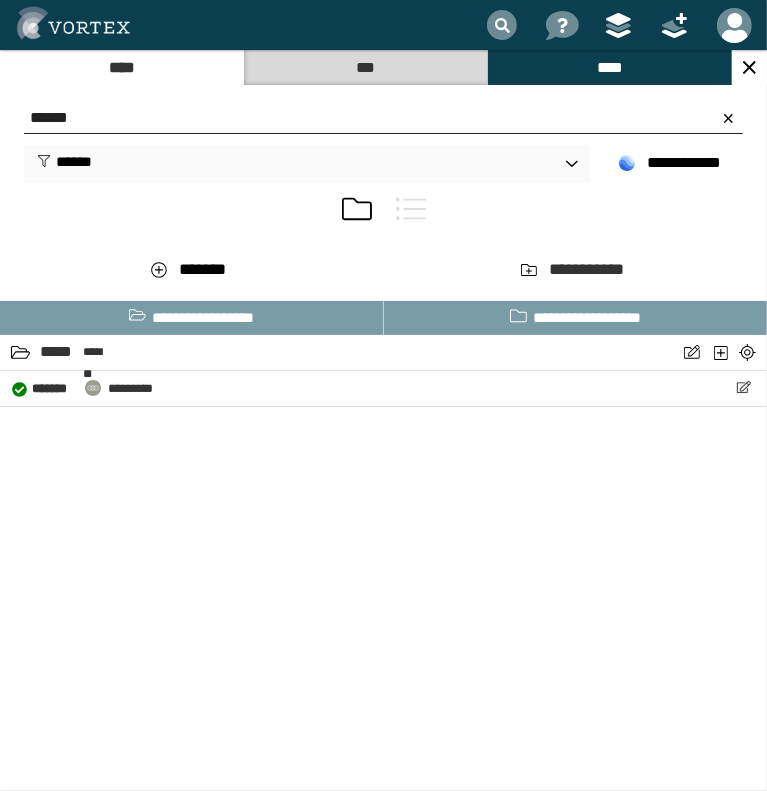 type on "******" 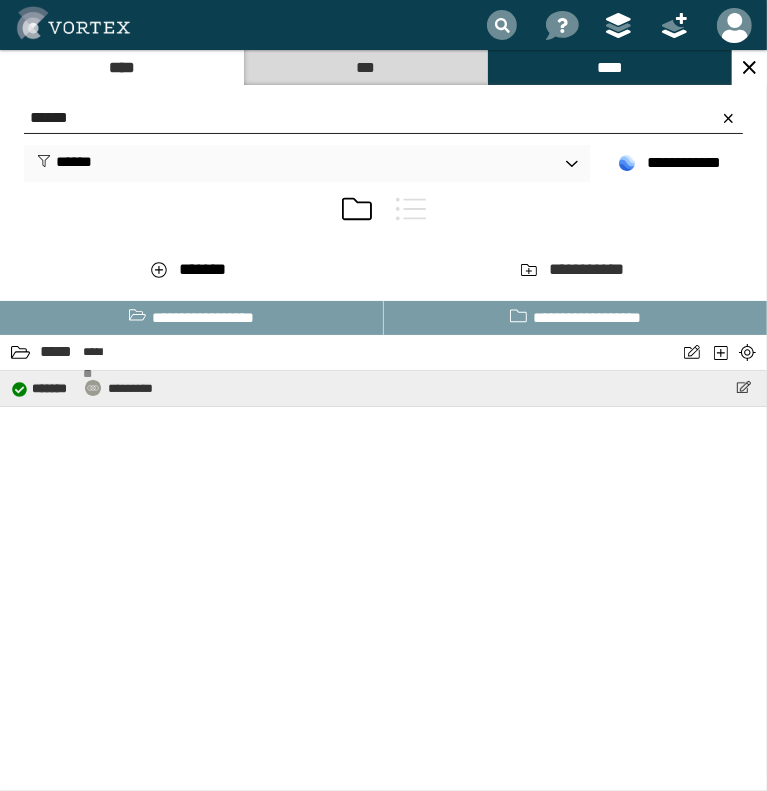 click on "**********" at bounding box center (383, 388) 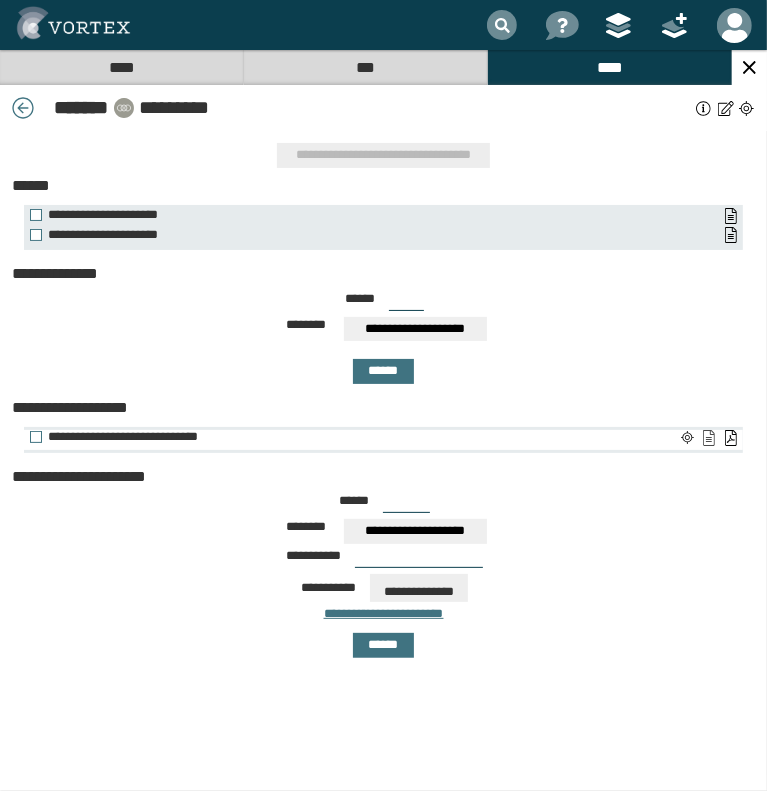 click on "more text with potential PII" at bounding box center [383, 461] 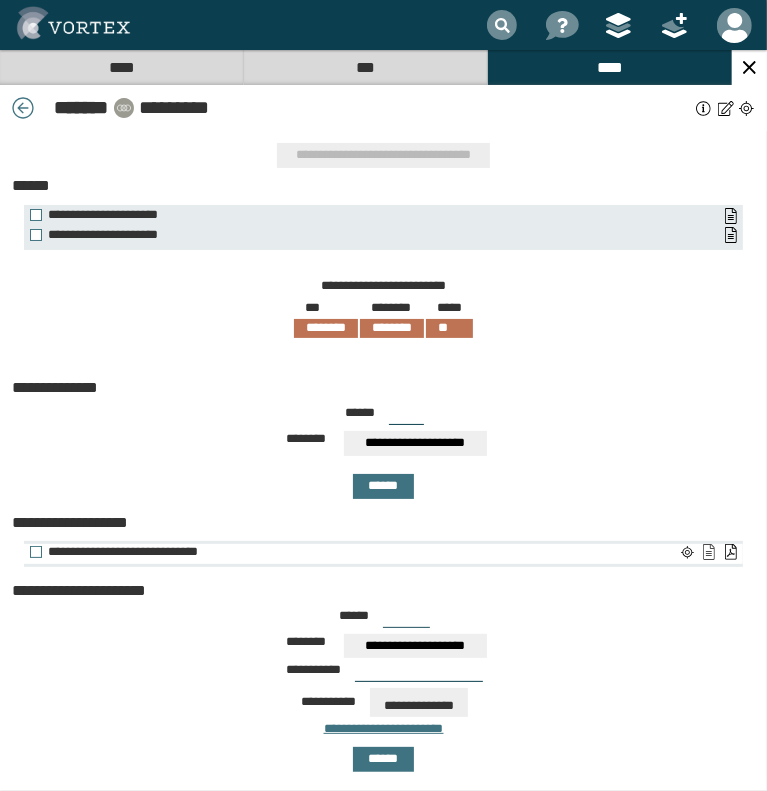 click on "some text here" at bounding box center [383, 446] 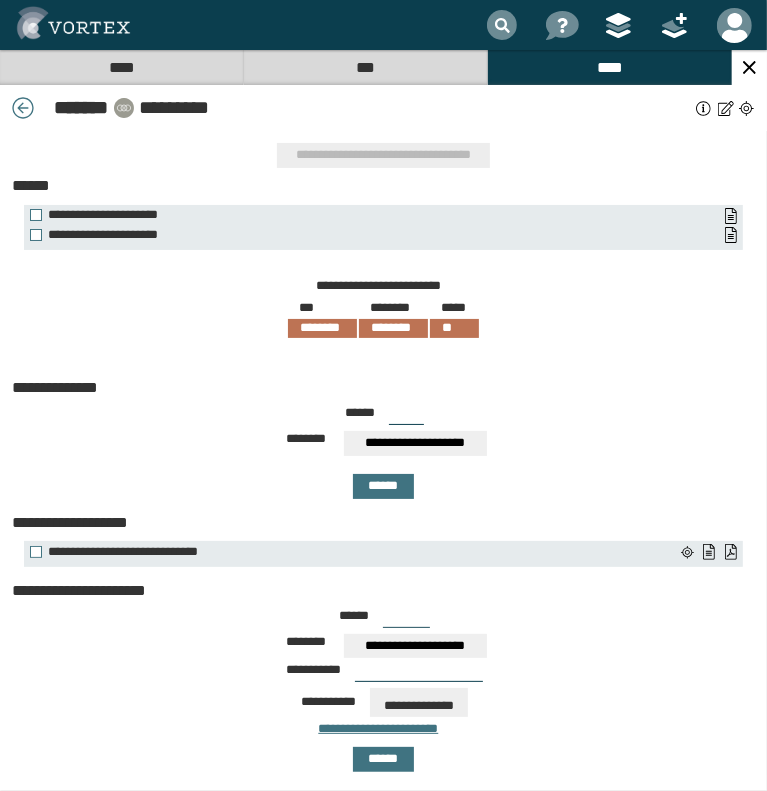 click on "****" at bounding box center (121, 67) 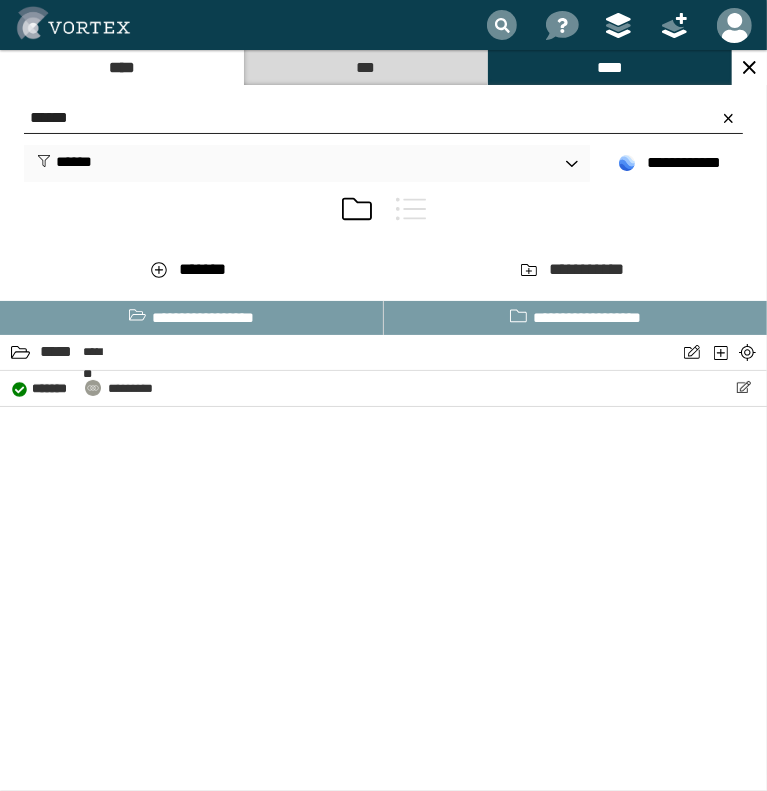 click on "******" at bounding box center (383, 118) 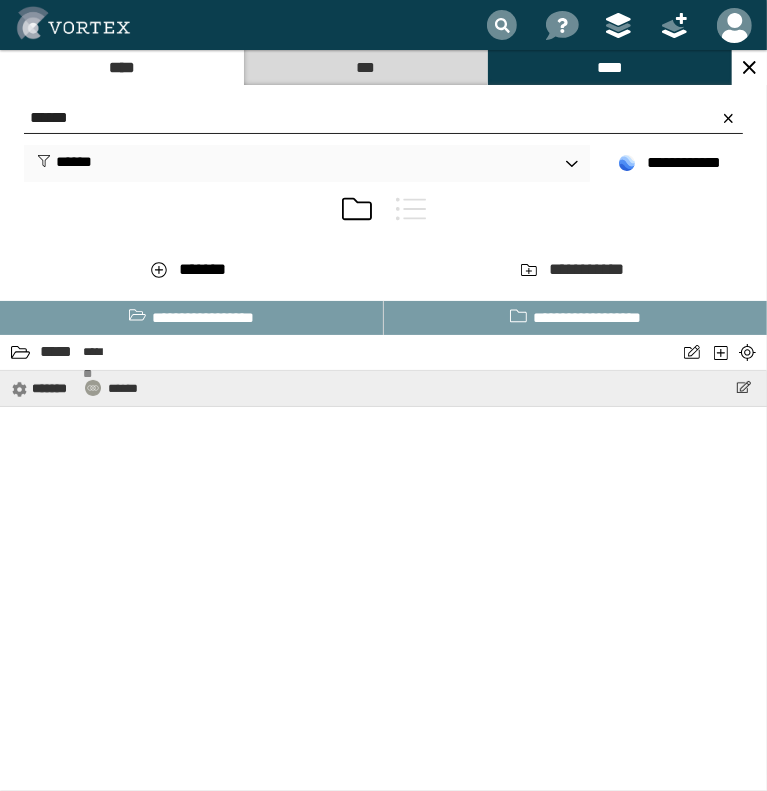 type on "******" 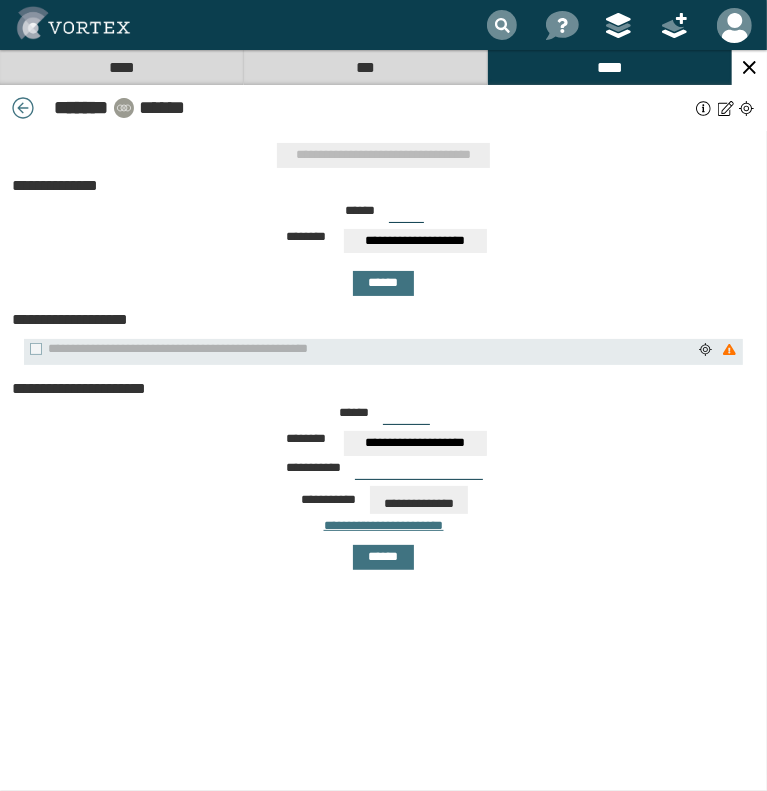 click on "****" at bounding box center (121, 67) 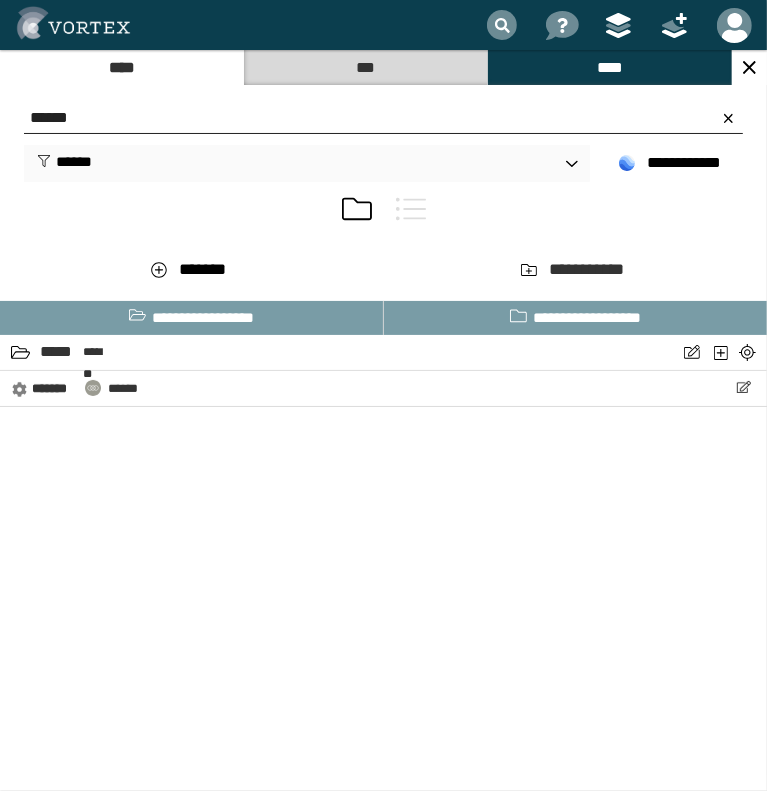 click on "******" at bounding box center [383, 118] 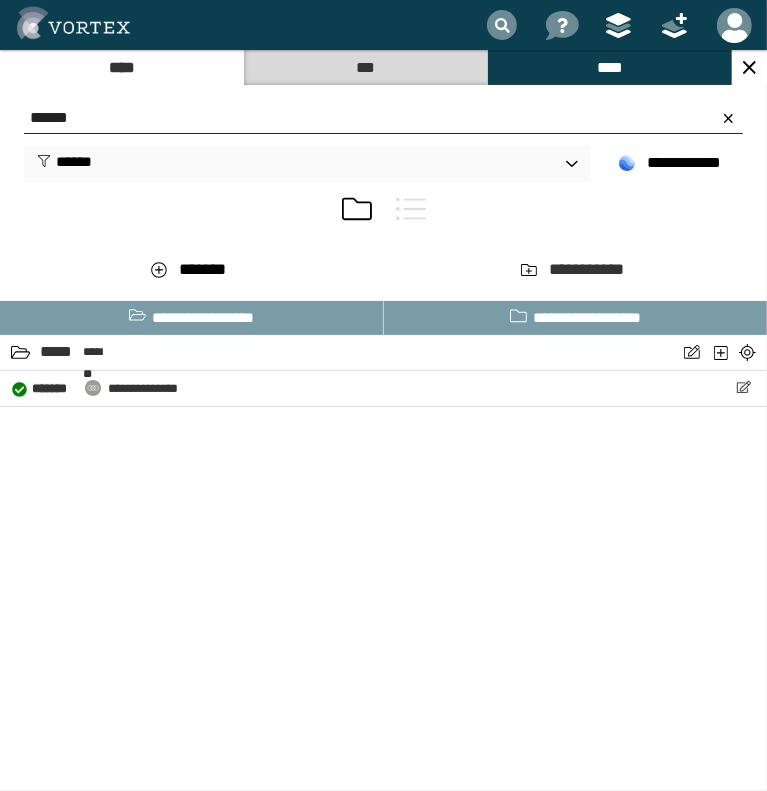 type on "******" 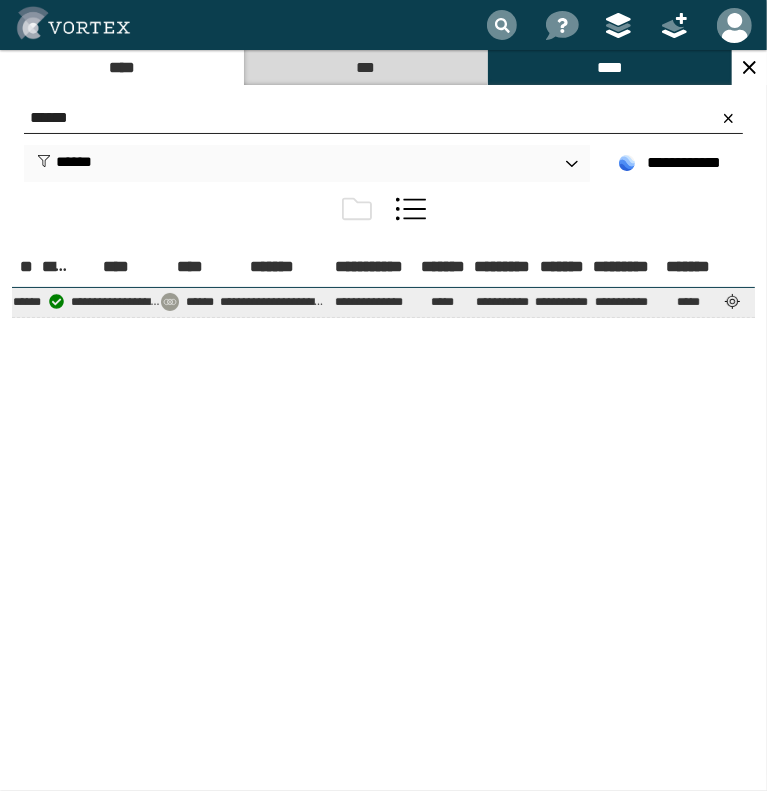 click at bounding box center [732, 301] 